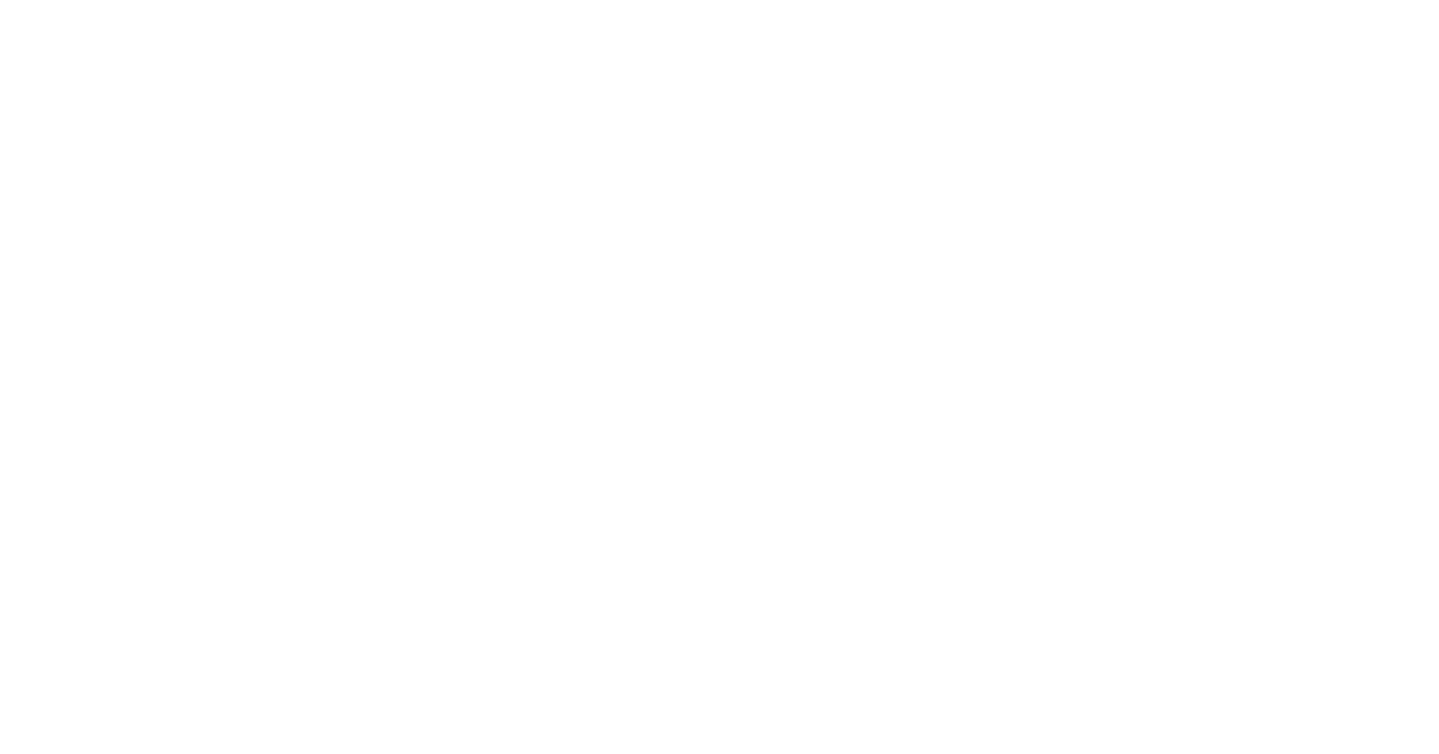 scroll, scrollTop: 0, scrollLeft: 0, axis: both 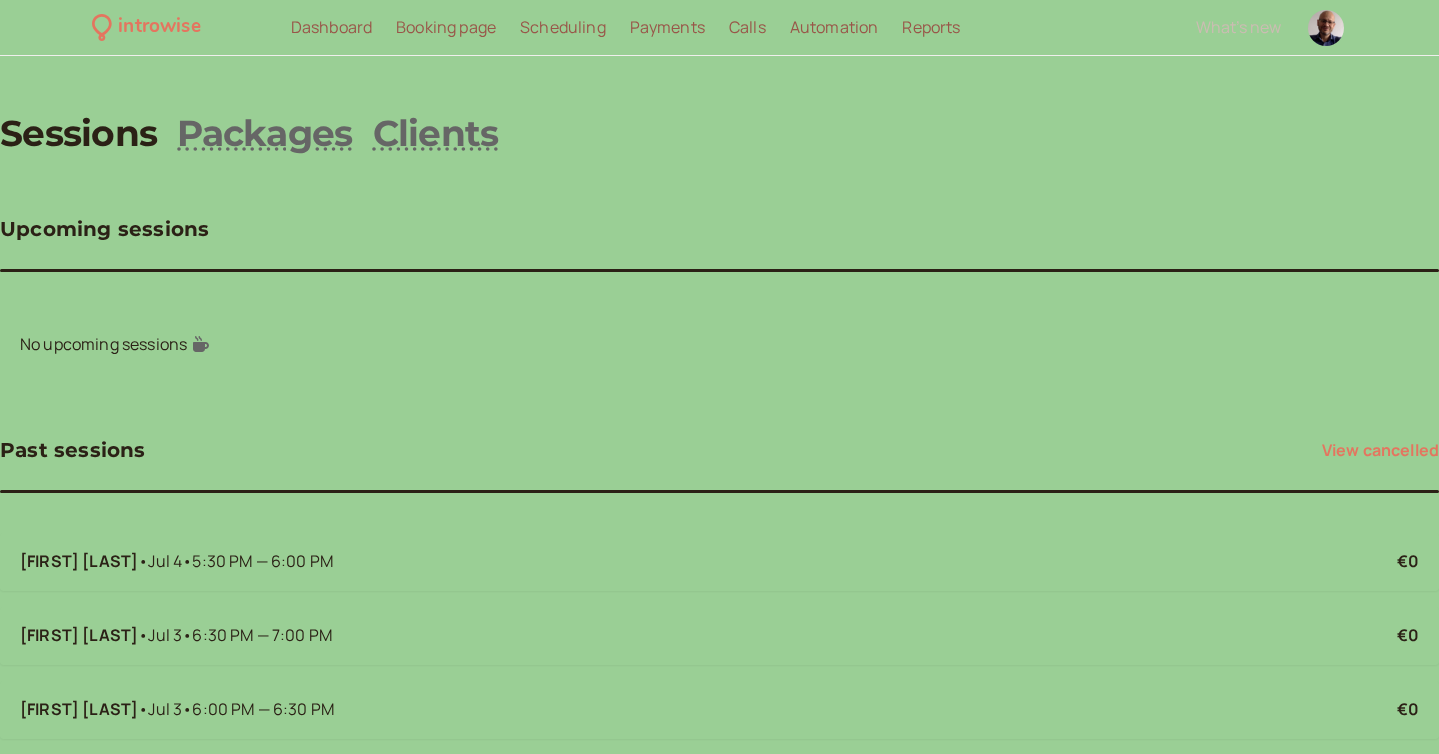 click on "Scheduling" at bounding box center (563, 27) 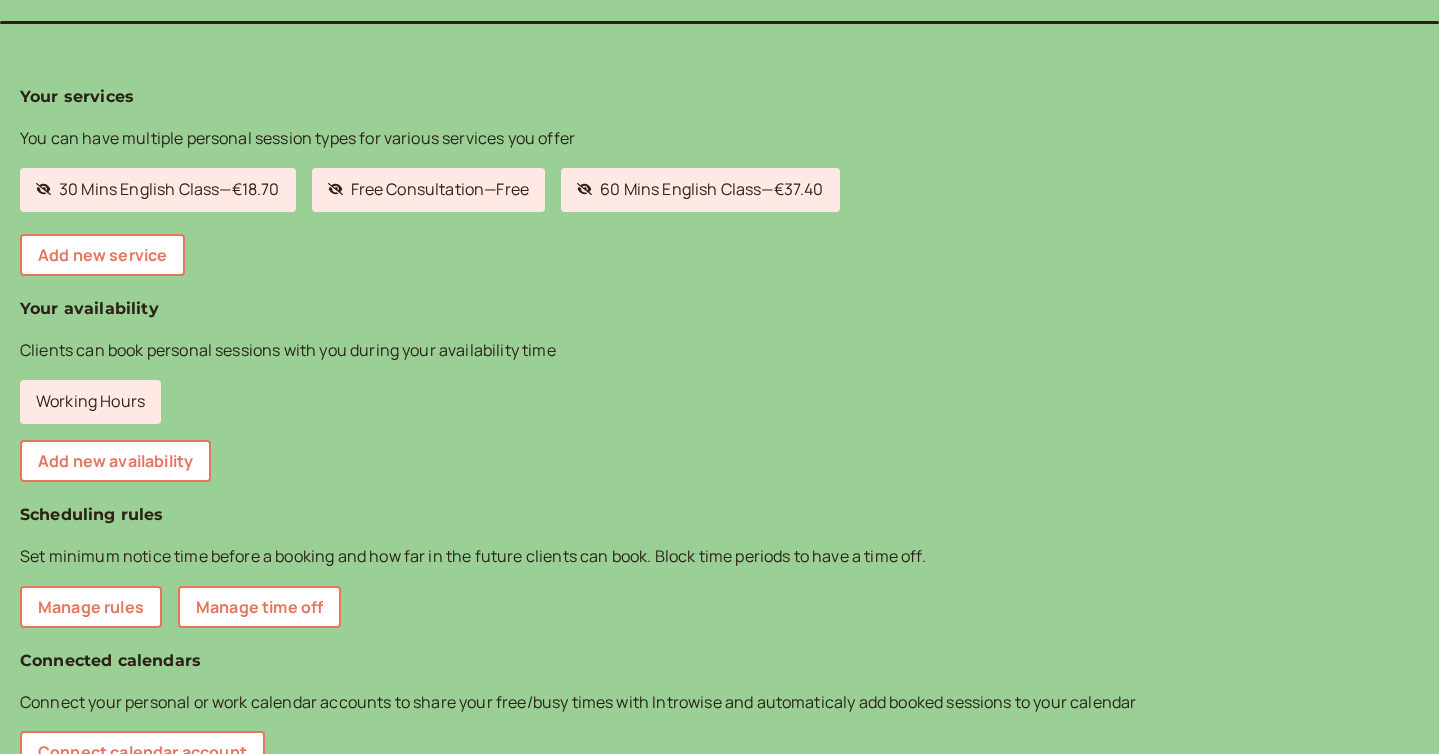 scroll, scrollTop: 360, scrollLeft: 0, axis: vertical 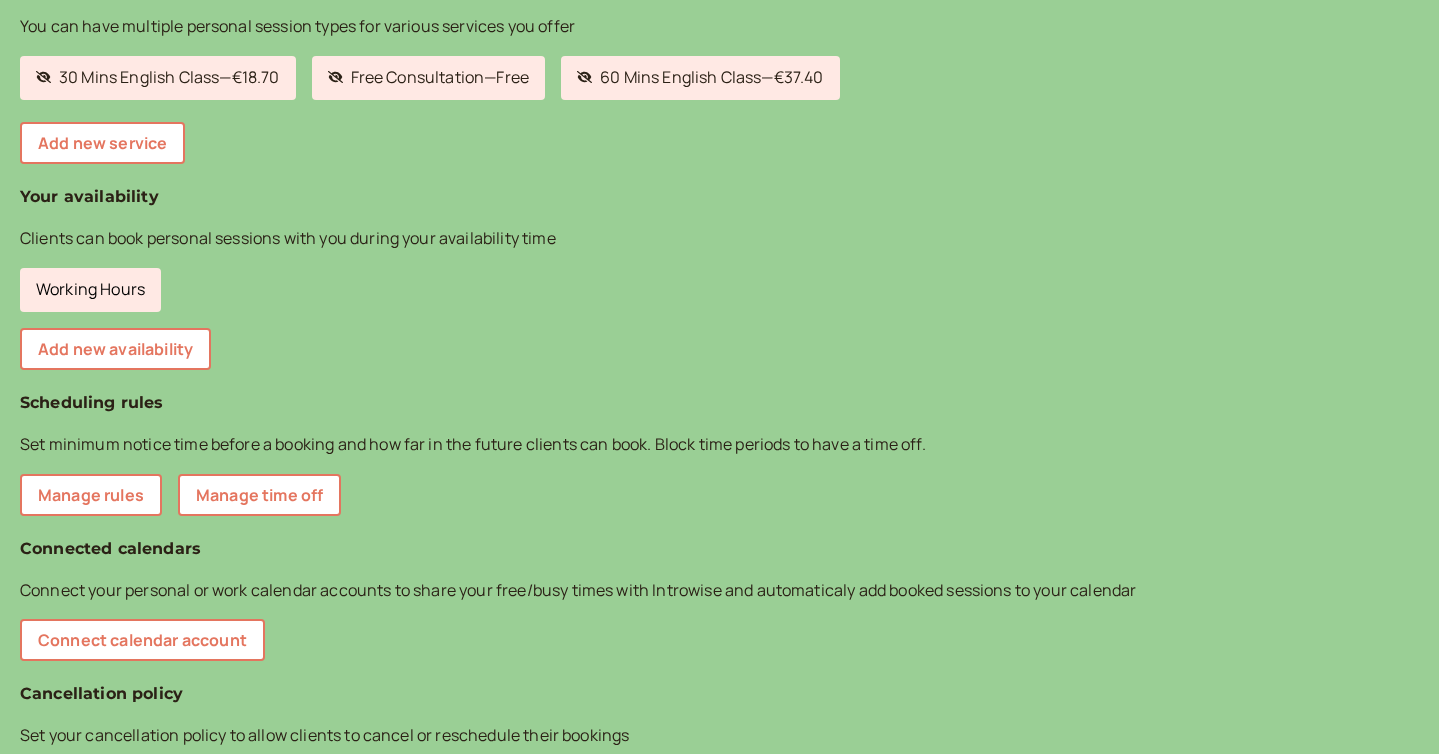 click on "Working Hours" at bounding box center [90, 290] 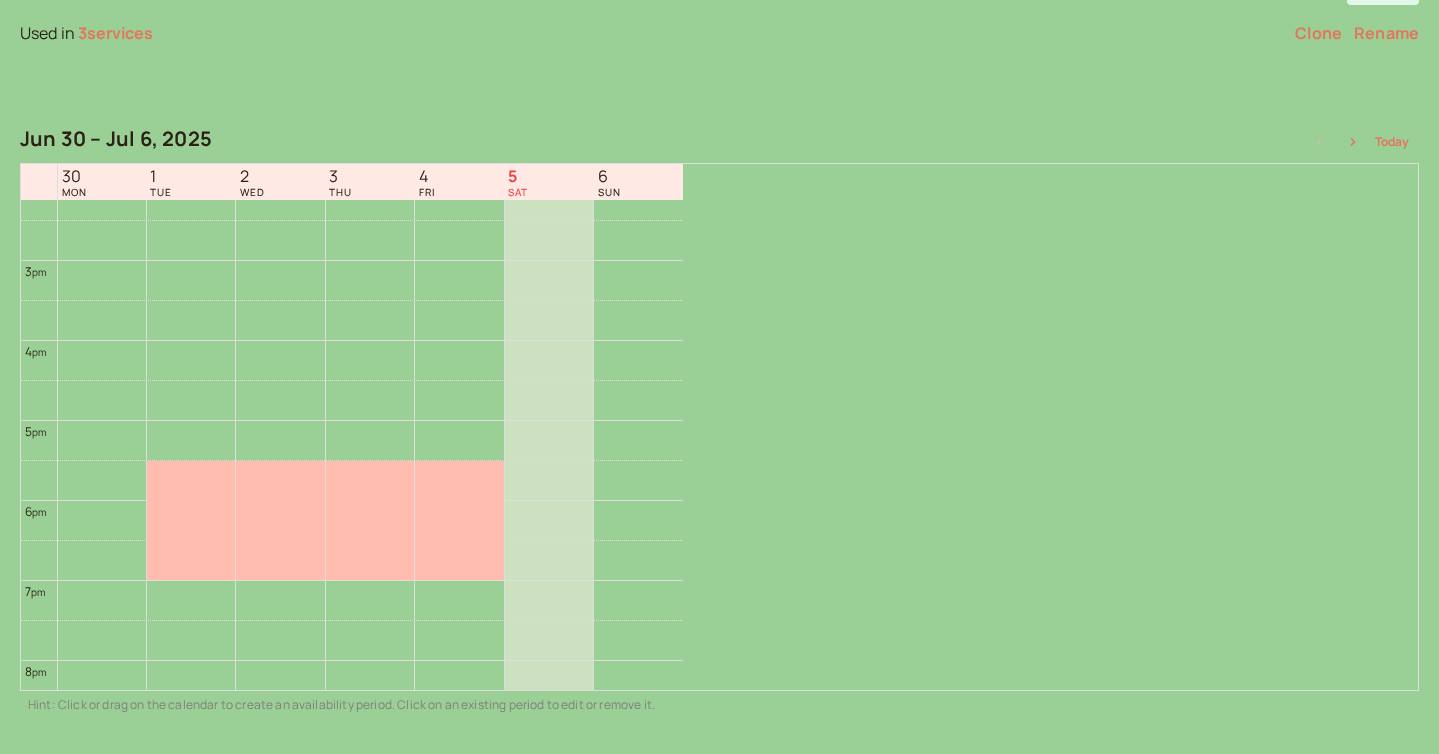 scroll, scrollTop: 1149, scrollLeft: 0, axis: vertical 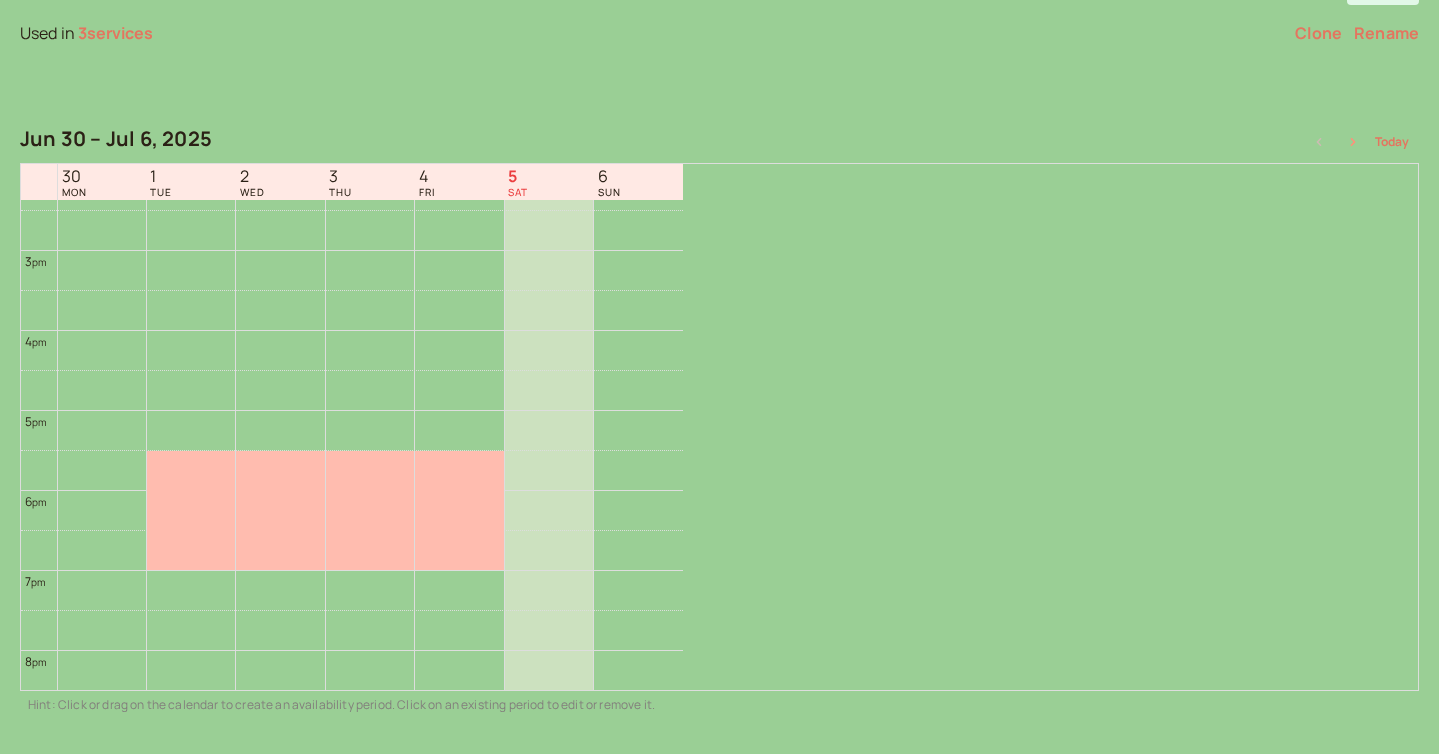 click at bounding box center [1319, 142] 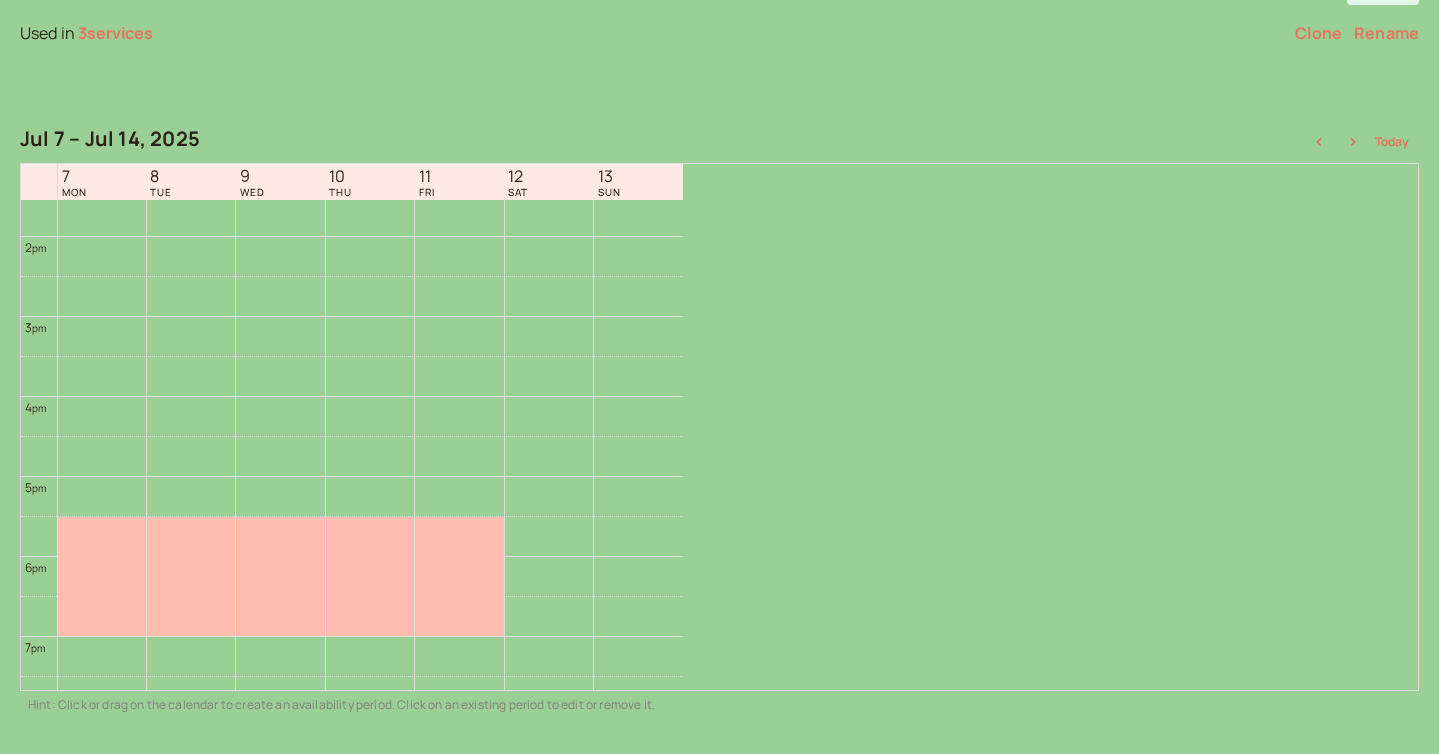 scroll, scrollTop: 1143, scrollLeft: 0, axis: vertical 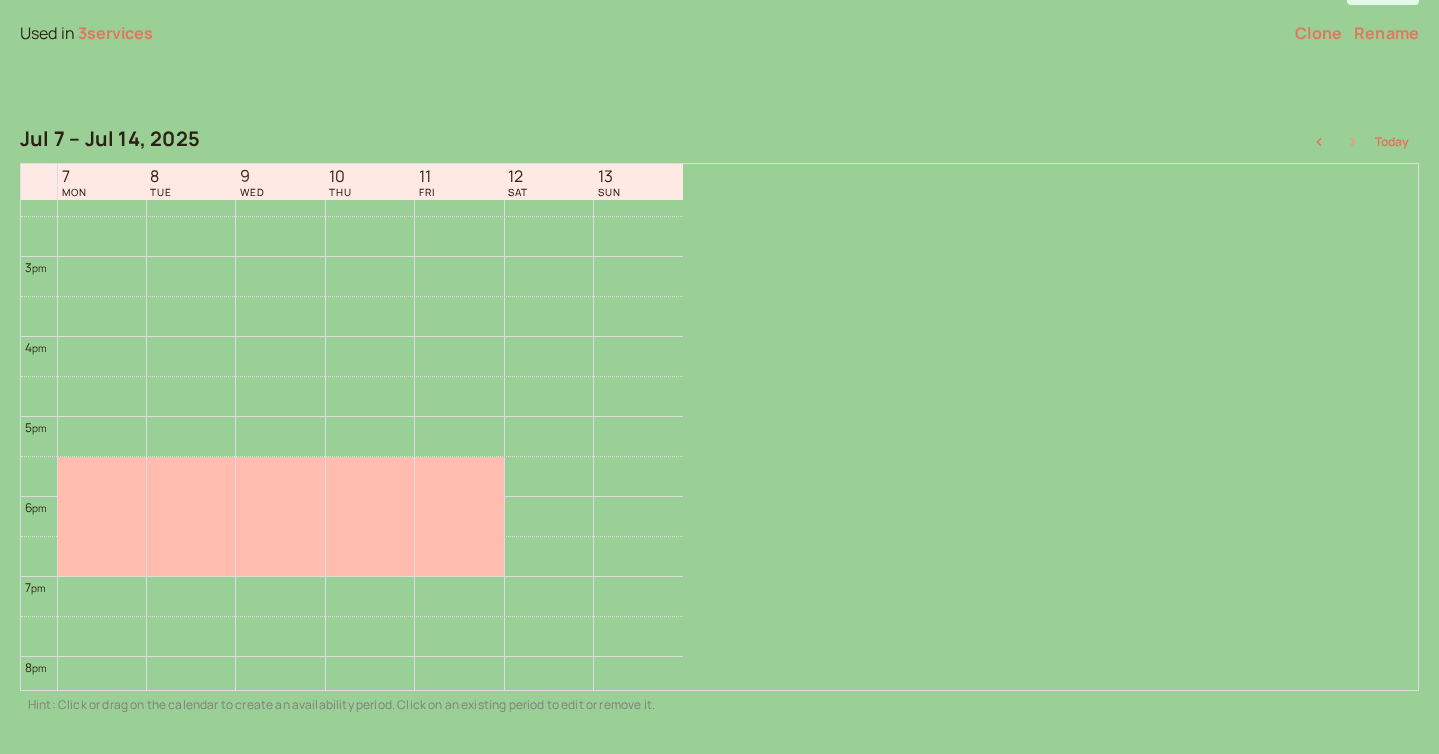 click at bounding box center (1319, 142) 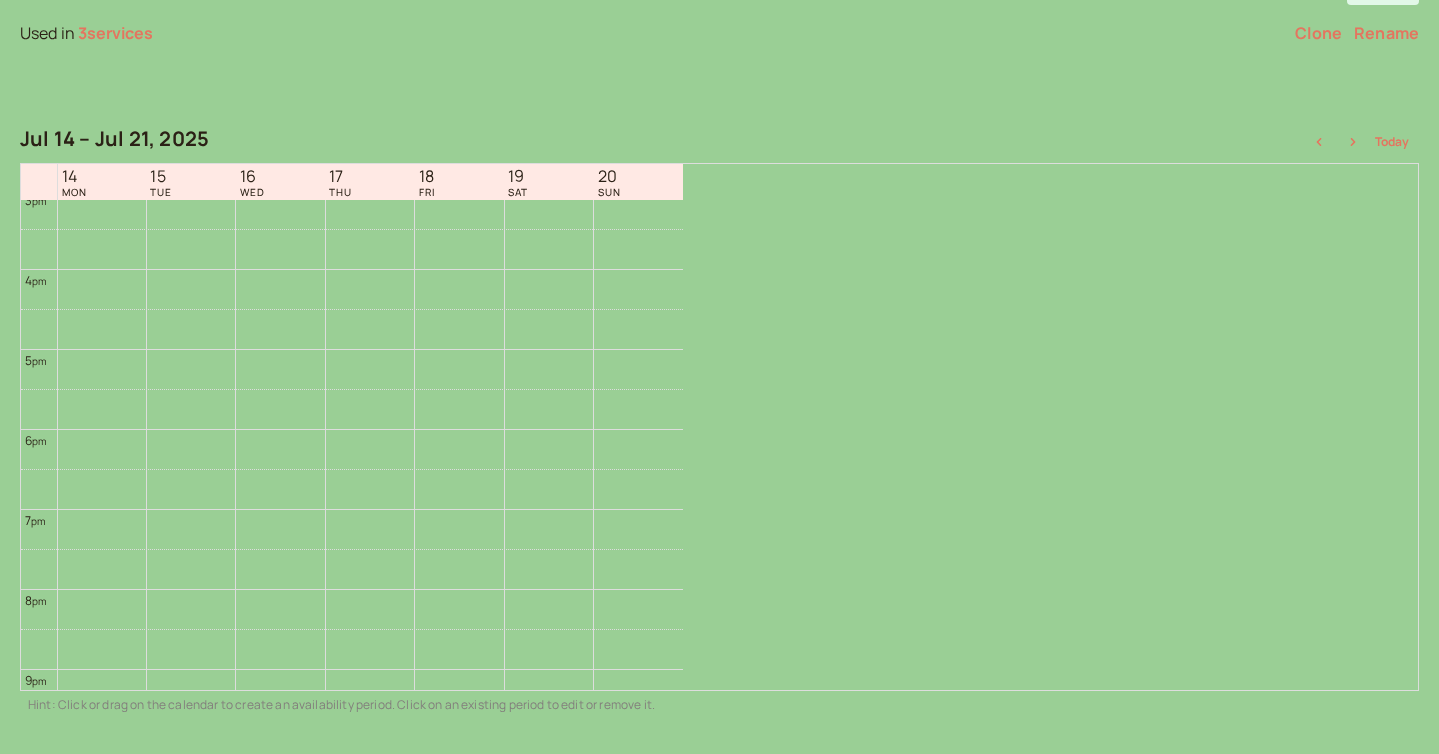 scroll, scrollTop: 1236, scrollLeft: 0, axis: vertical 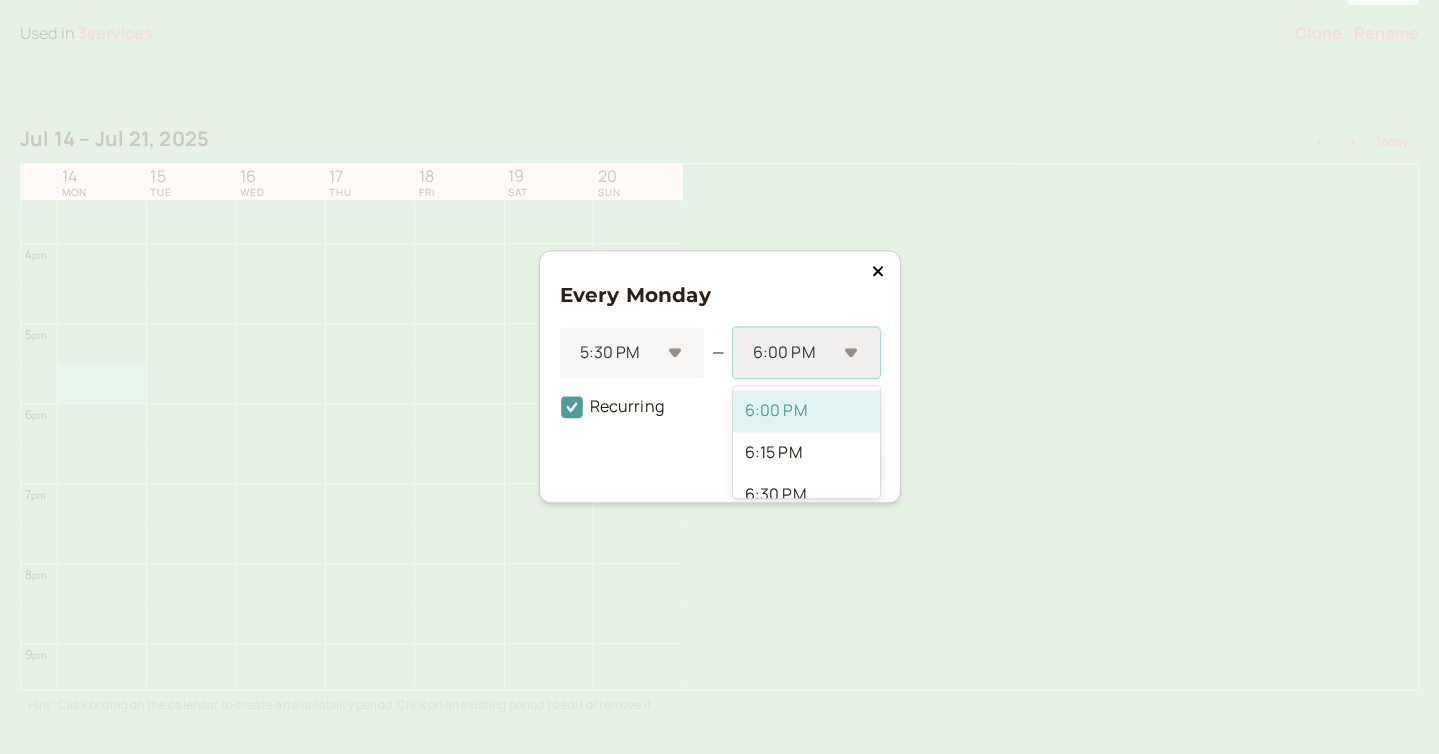 click at bounding box center [619, 353] 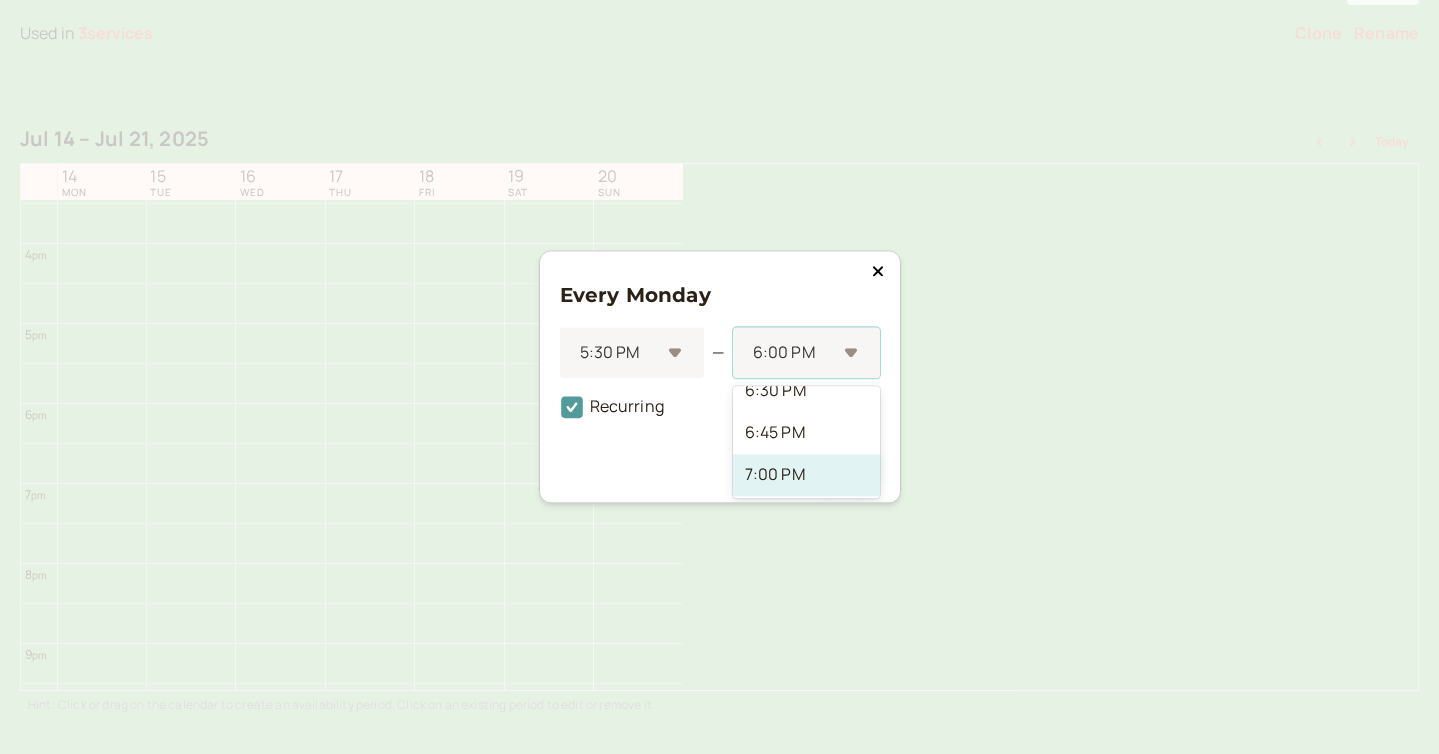 scroll, scrollTop: 105, scrollLeft: 0, axis: vertical 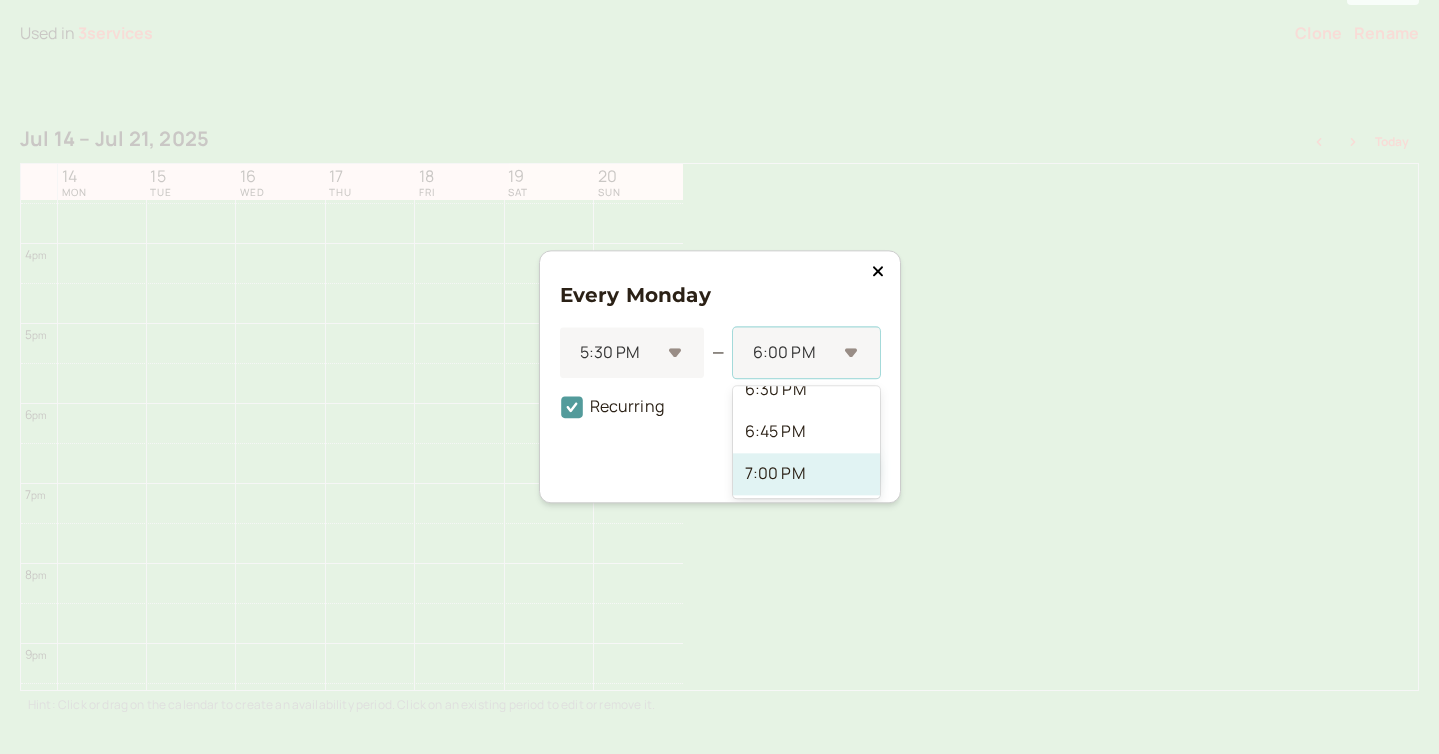 click on "7:00 PM" at bounding box center [806, 474] 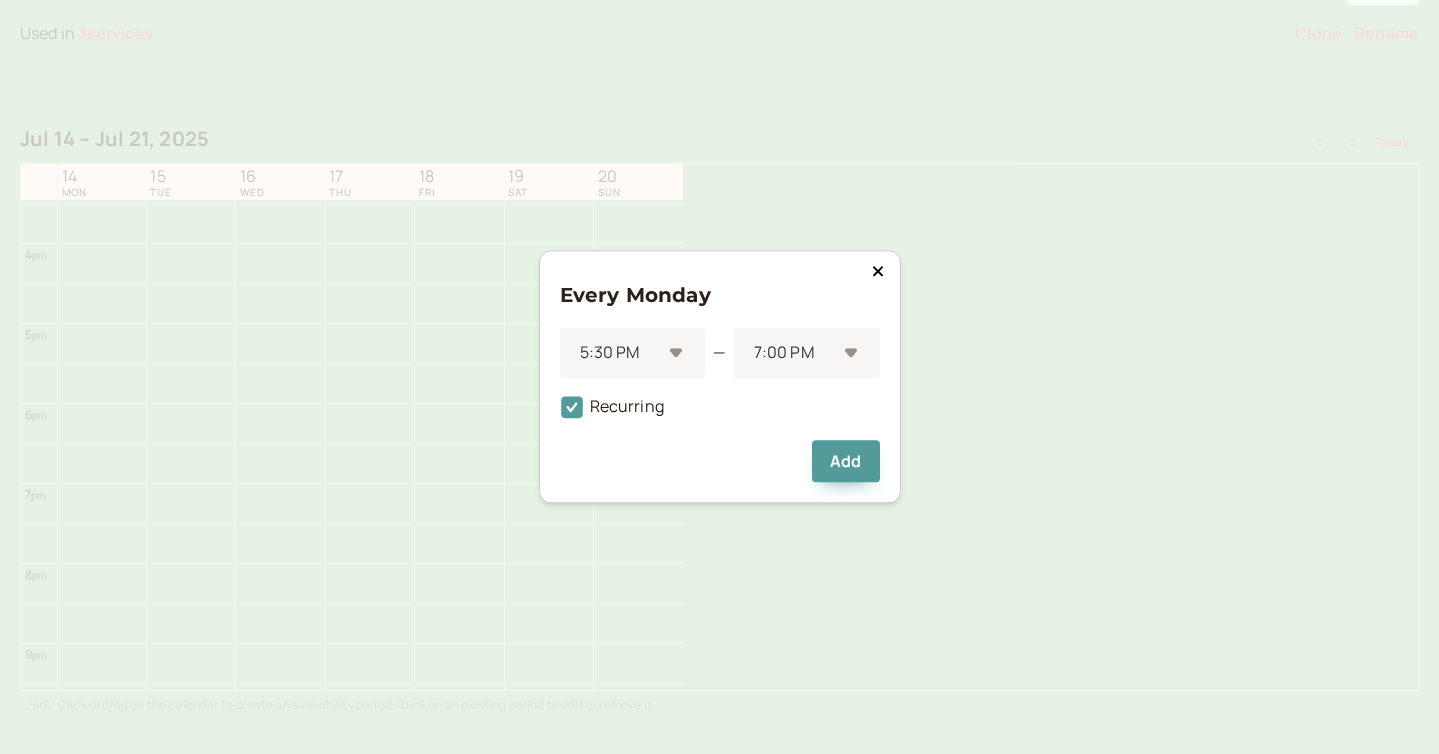 click on "Recurring" at bounding box center [720, 400] 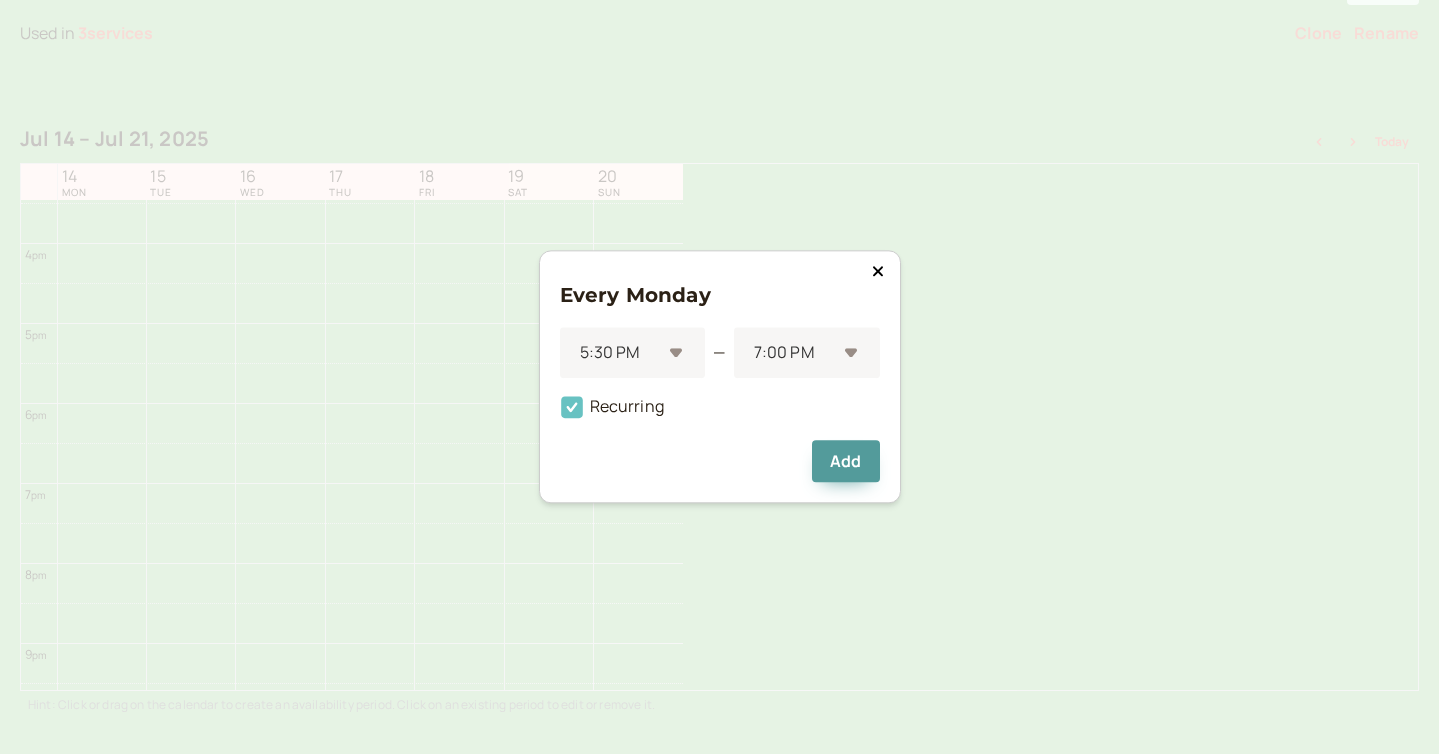 click on "Recurring" at bounding box center (612, 407) 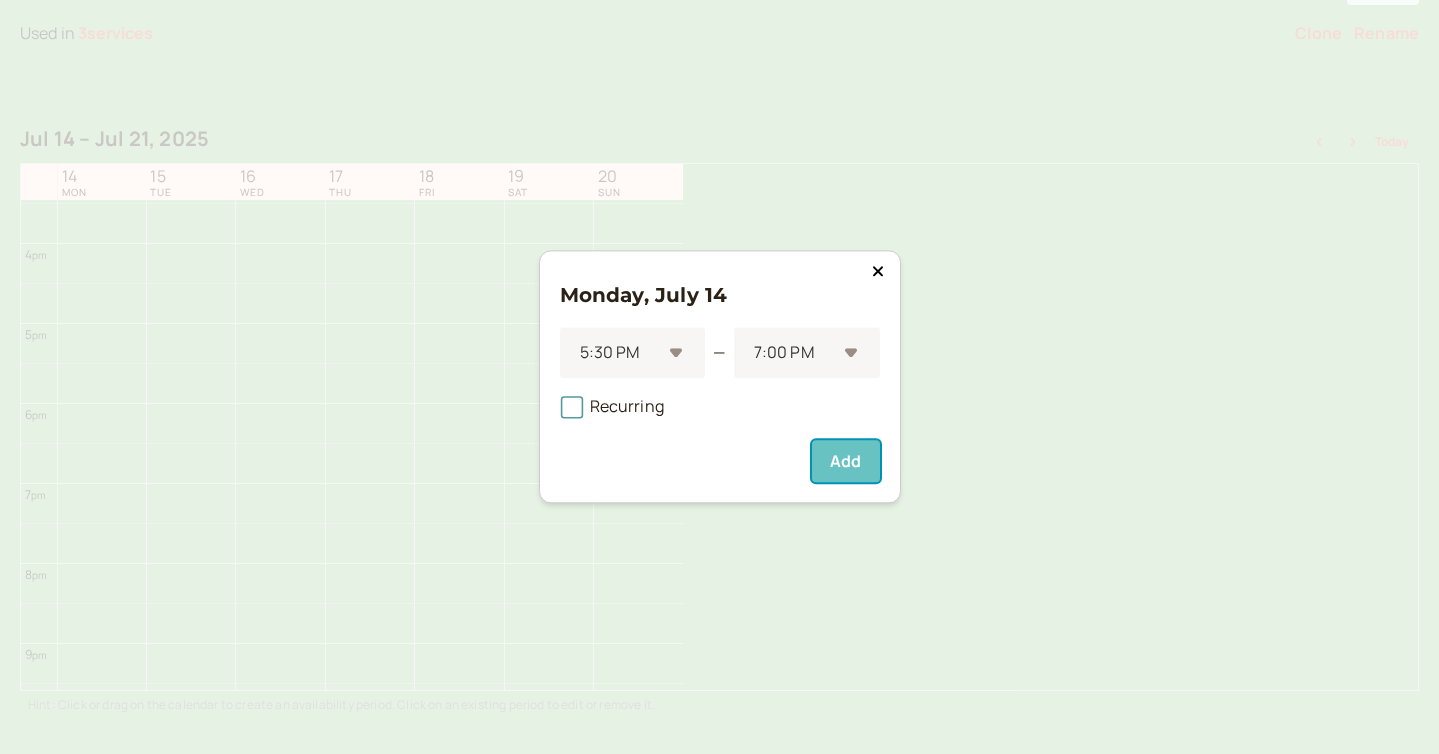 click on "Add" at bounding box center (845, 462) 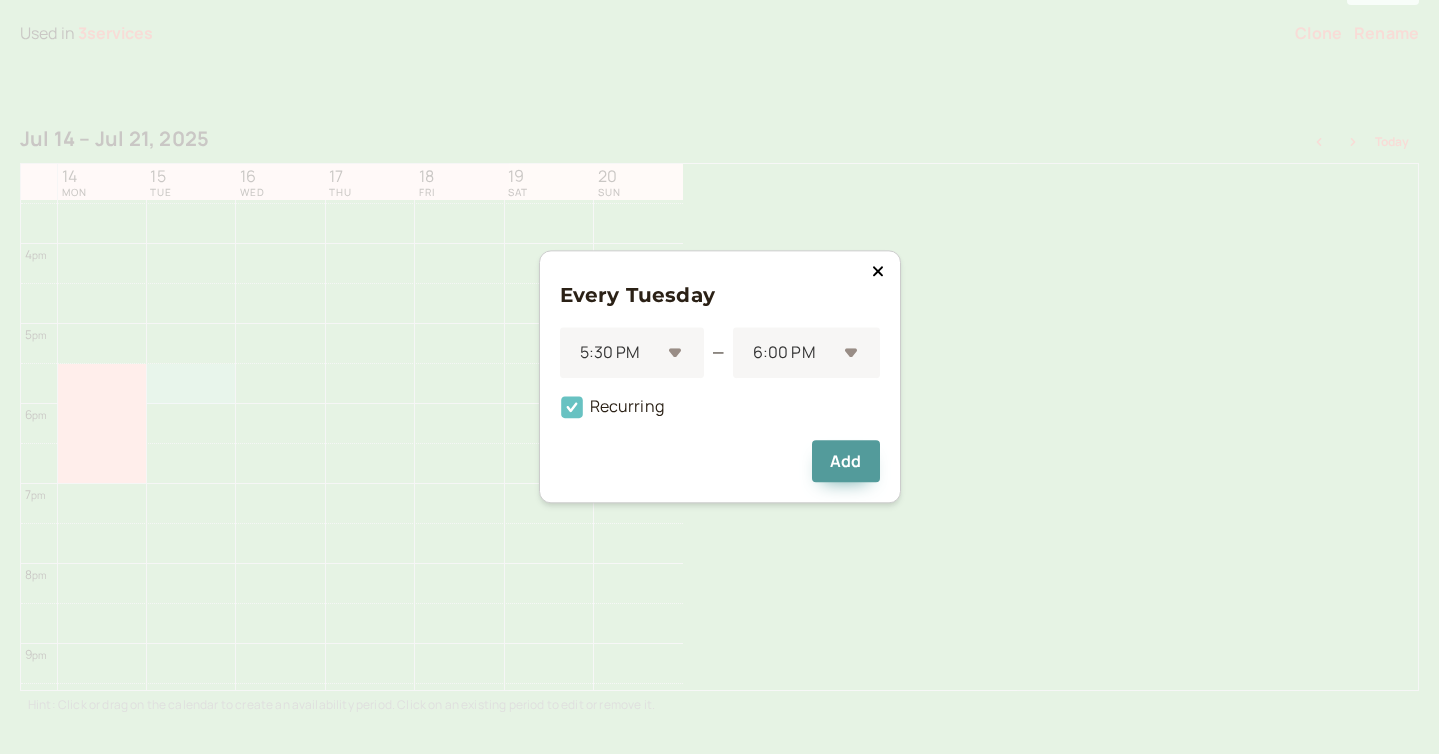 click at bounding box center (572, 408) 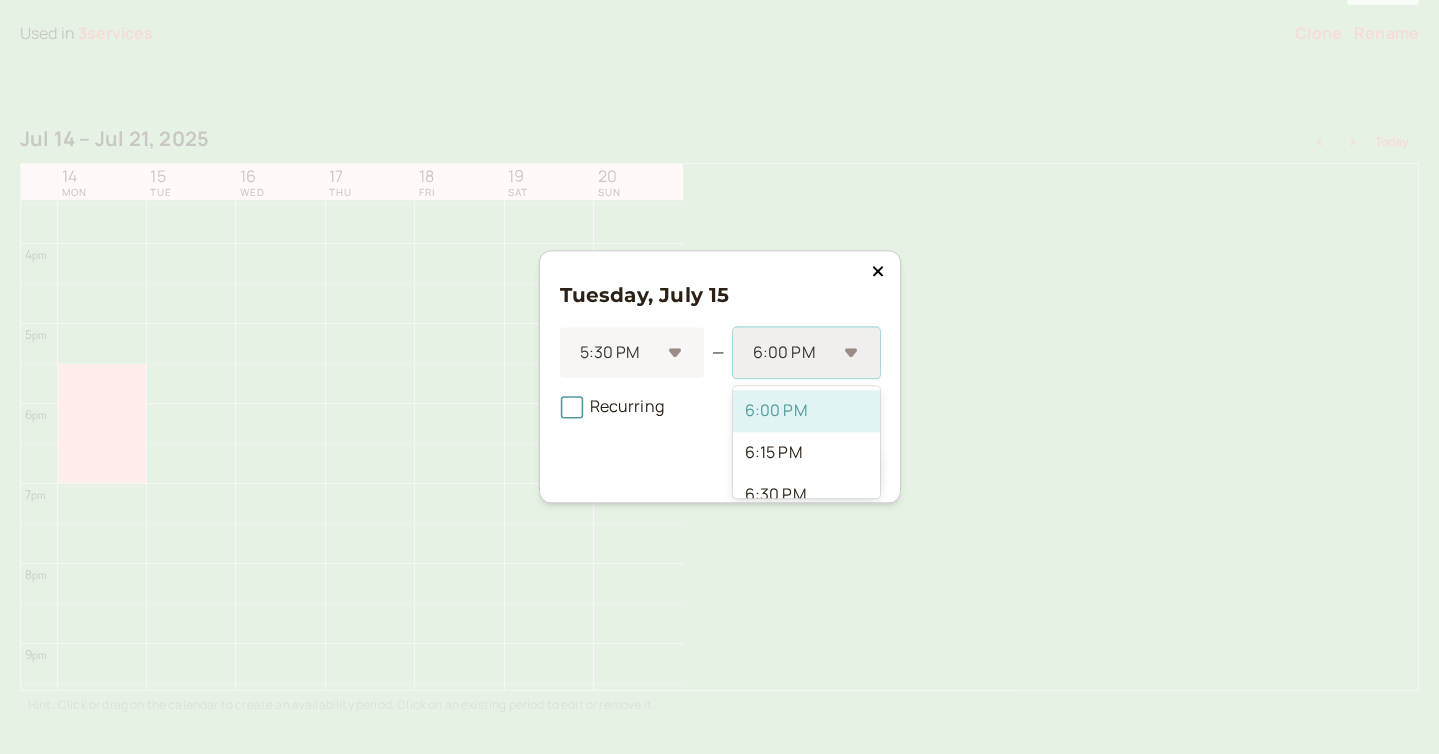 click at bounding box center [619, 353] 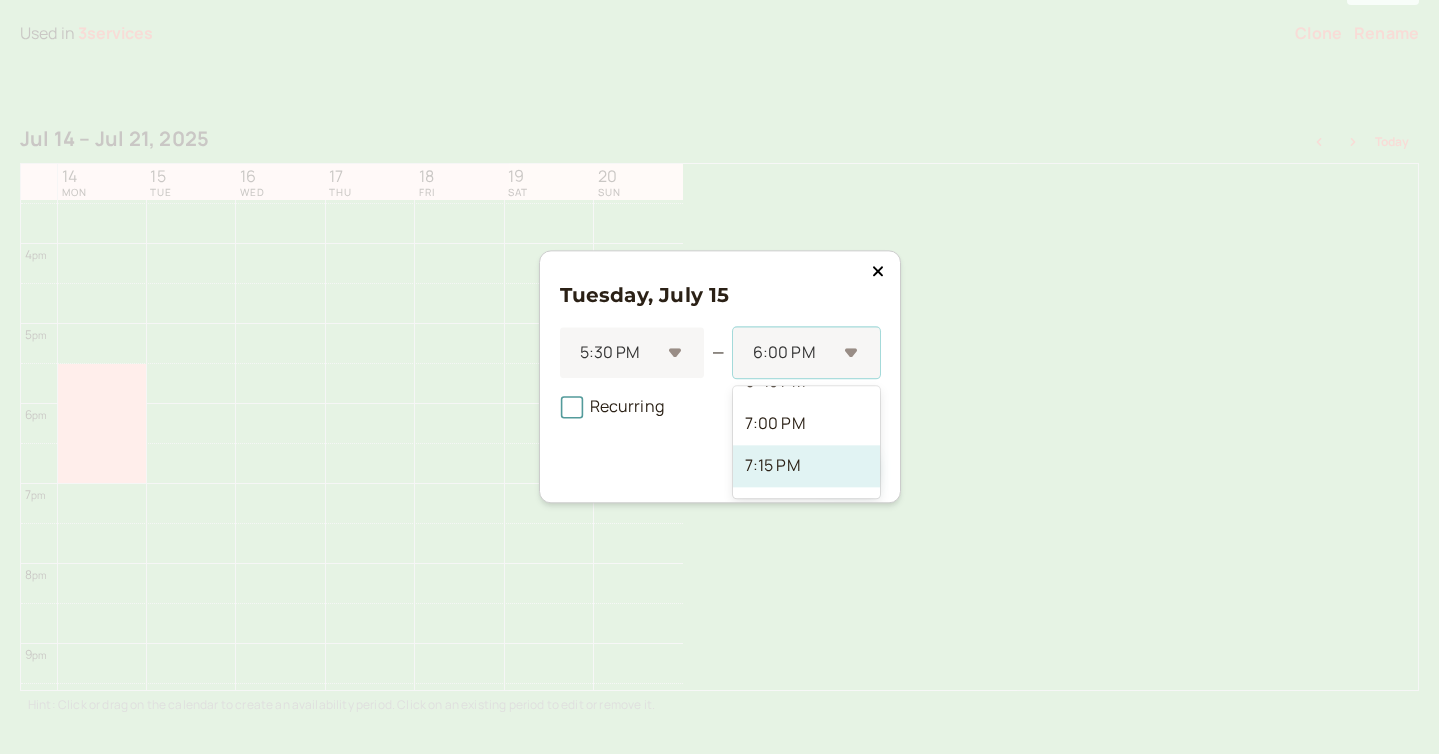 scroll, scrollTop: 158, scrollLeft: 0, axis: vertical 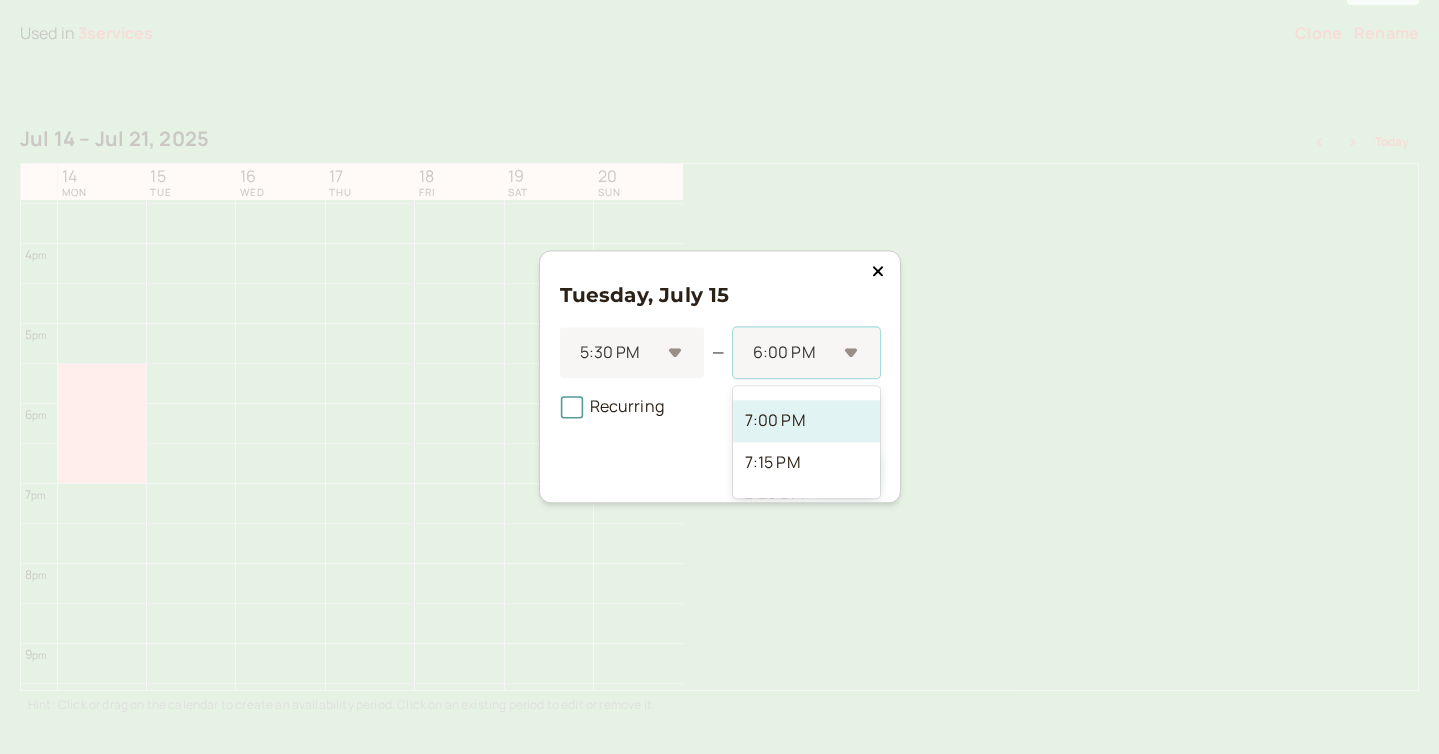 click on "7:00 PM" at bounding box center [806, 421] 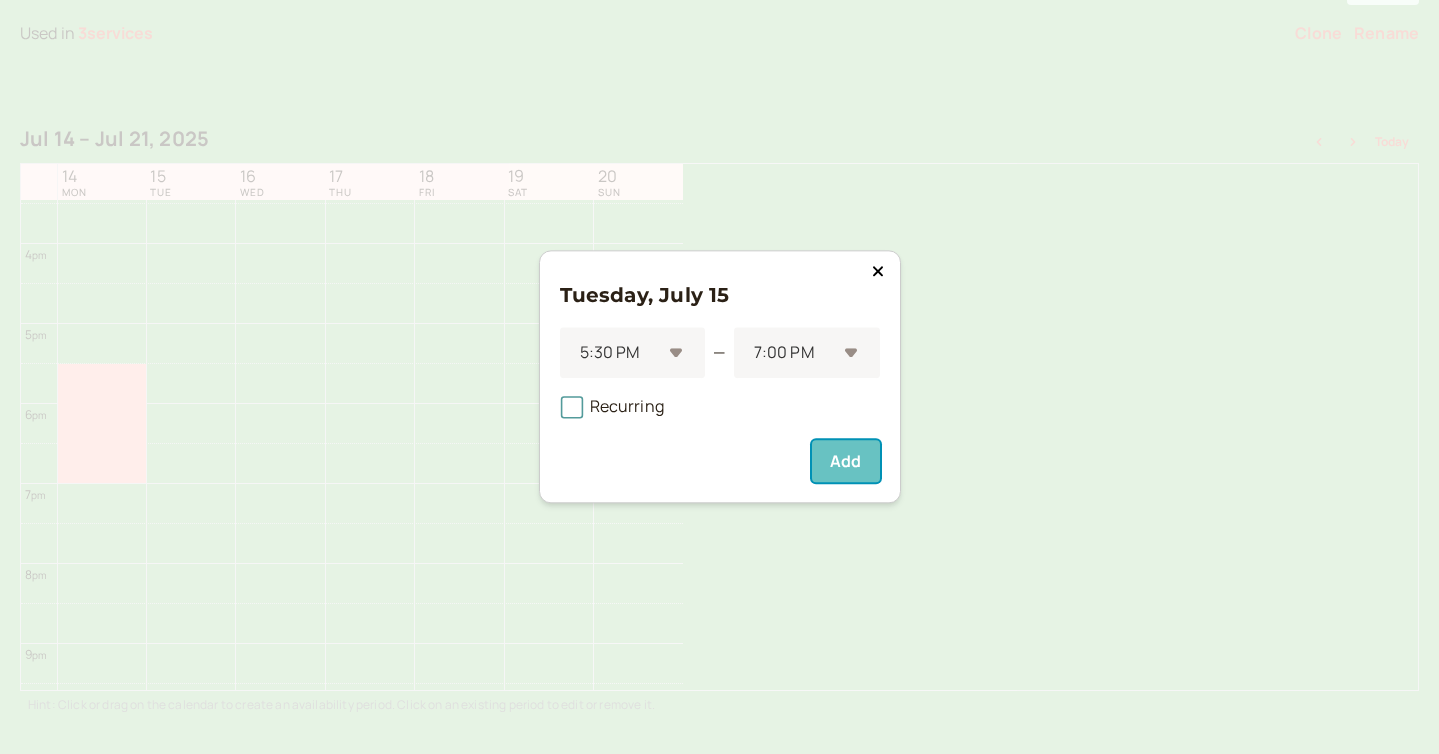 click on "Add" at bounding box center (845, 462) 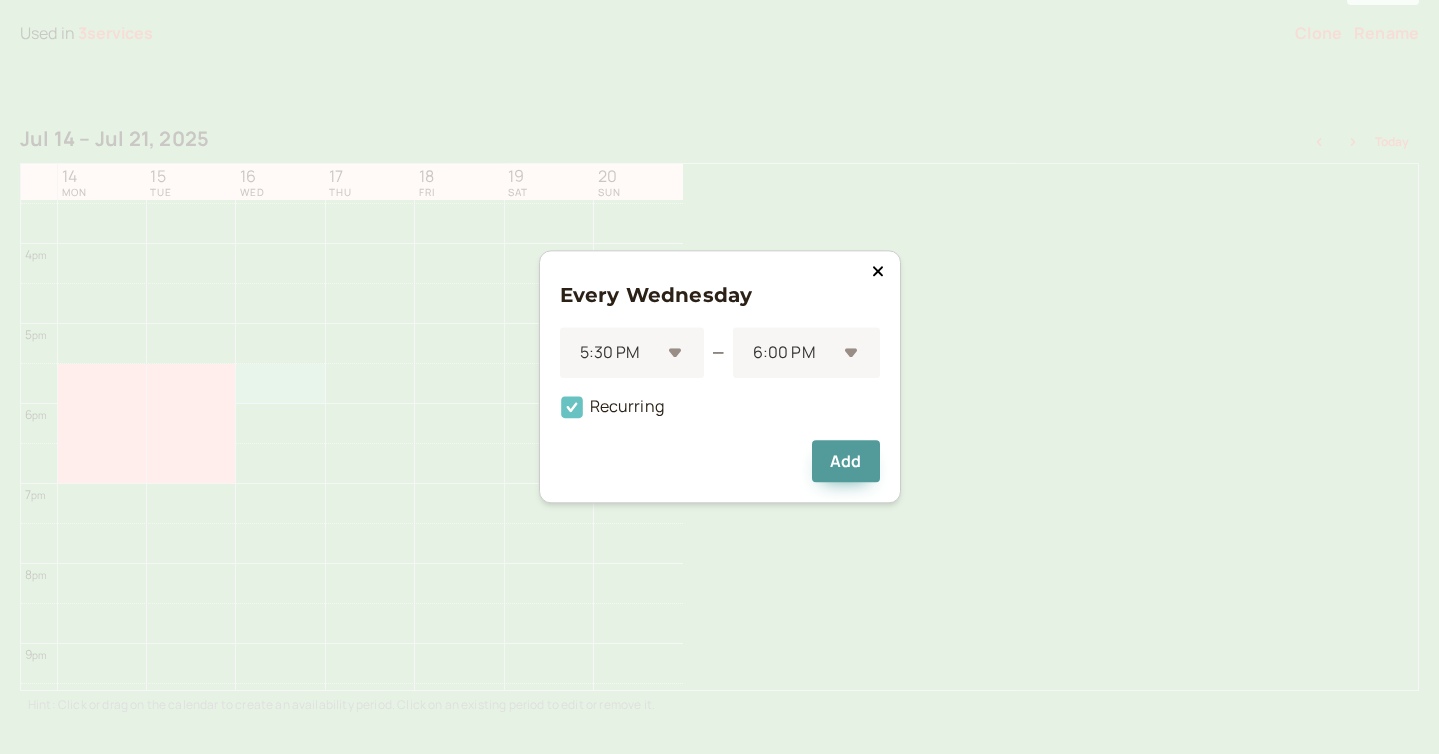 click at bounding box center (572, 408) 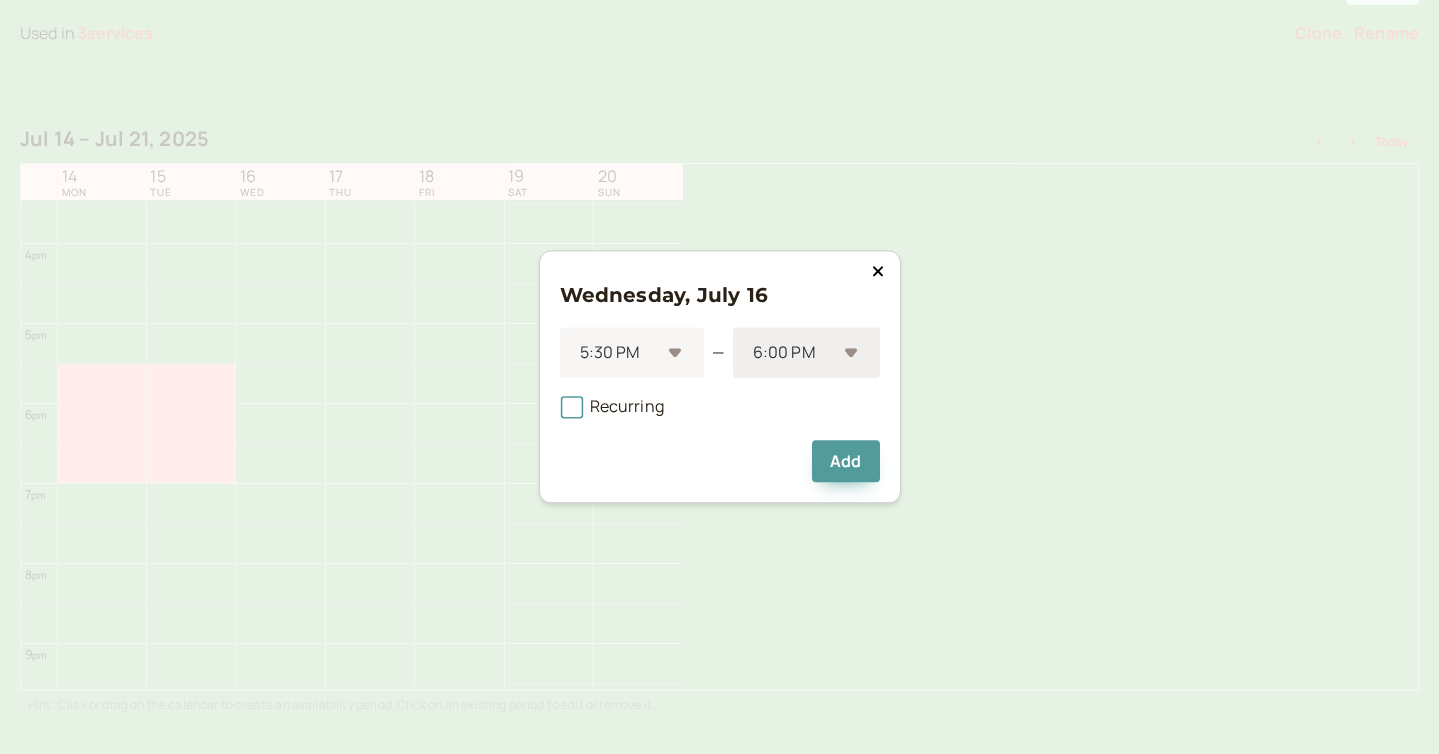 click at bounding box center [619, 353] 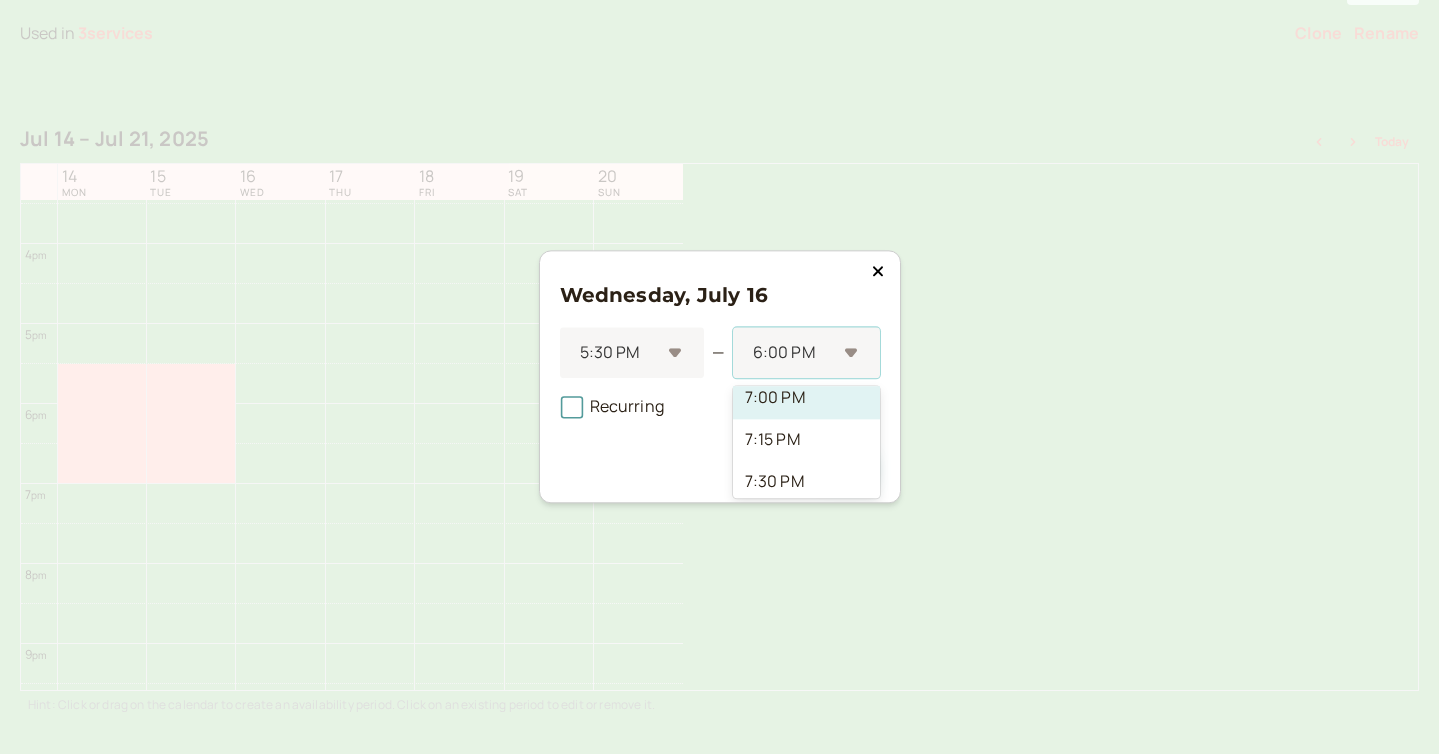 scroll, scrollTop: 178, scrollLeft: 0, axis: vertical 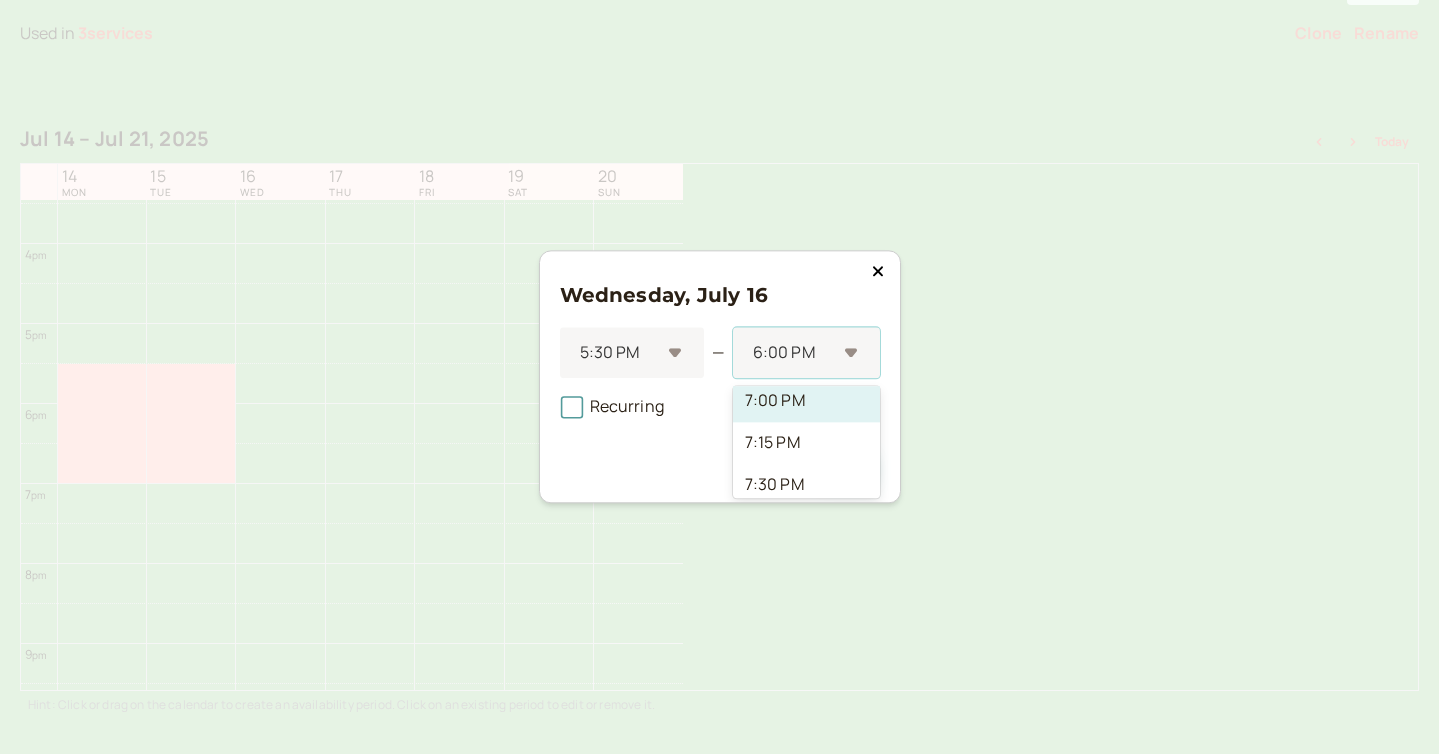 click on "7:00 PM" at bounding box center (806, 401) 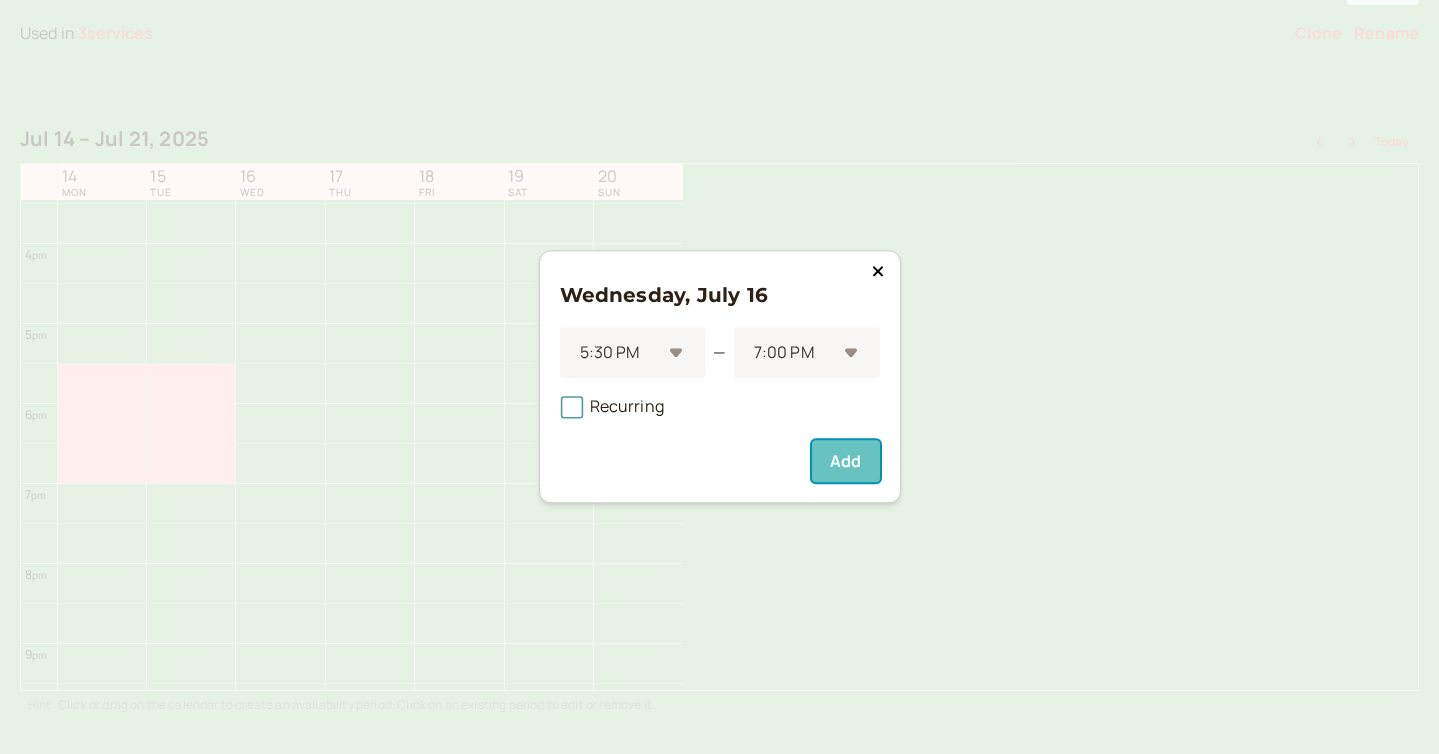 click on "Add" at bounding box center [845, 462] 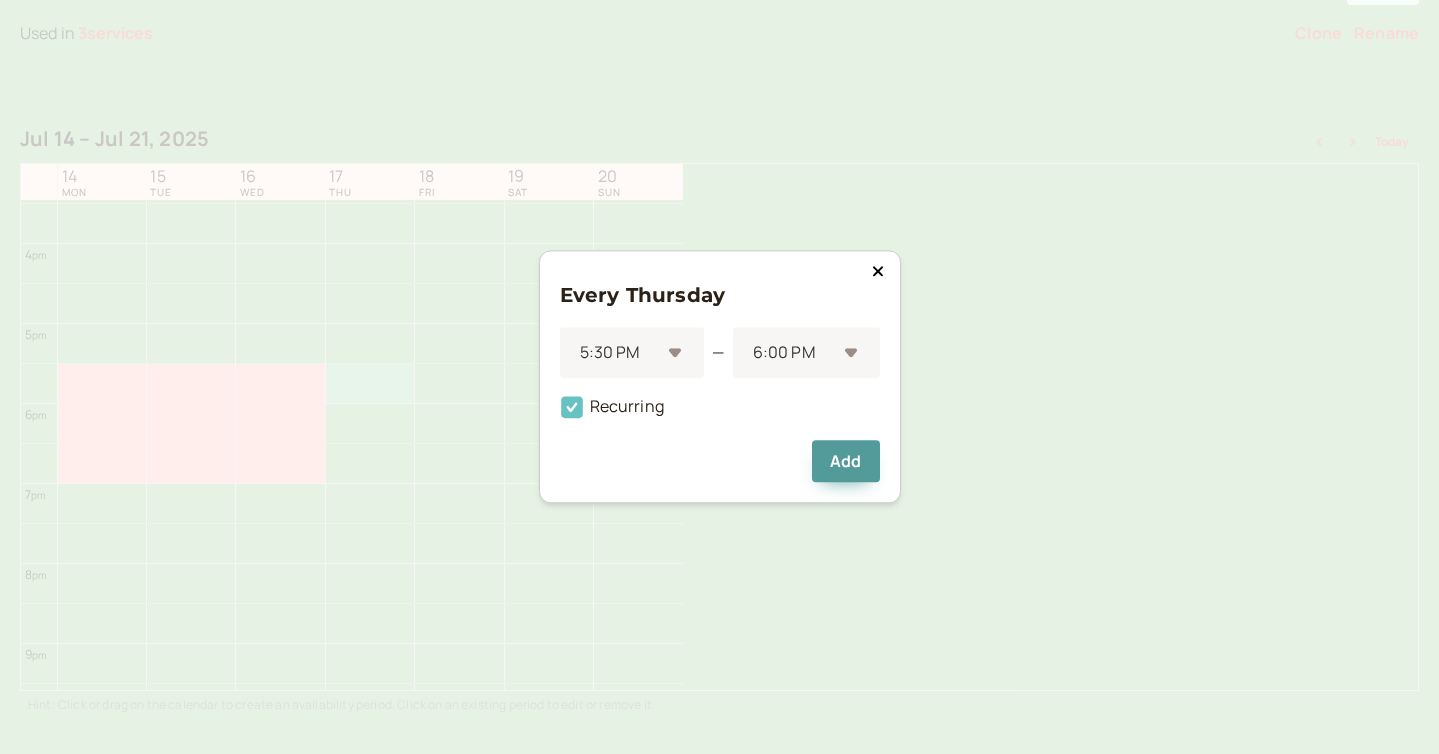 click at bounding box center (572, 408) 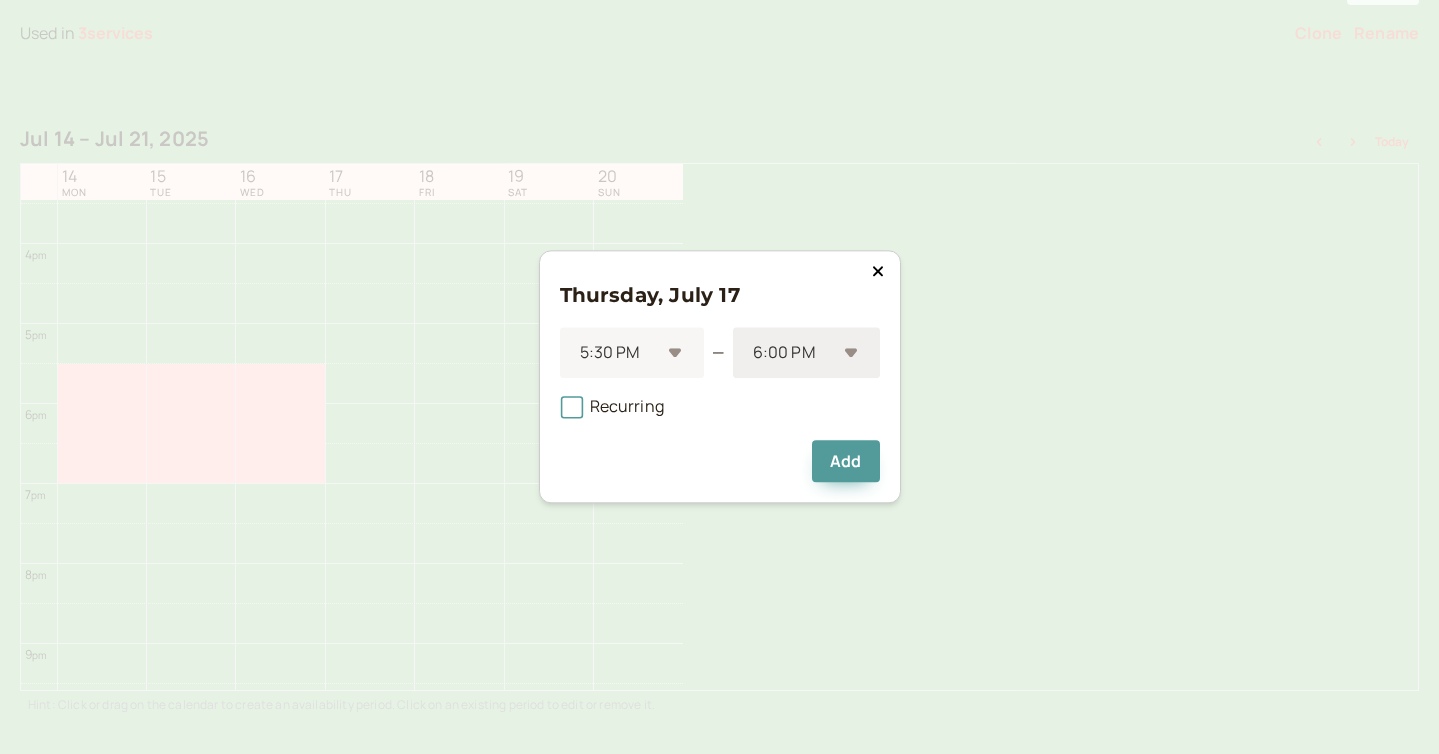 click on "6:00 PM" at bounding box center (621, 353) 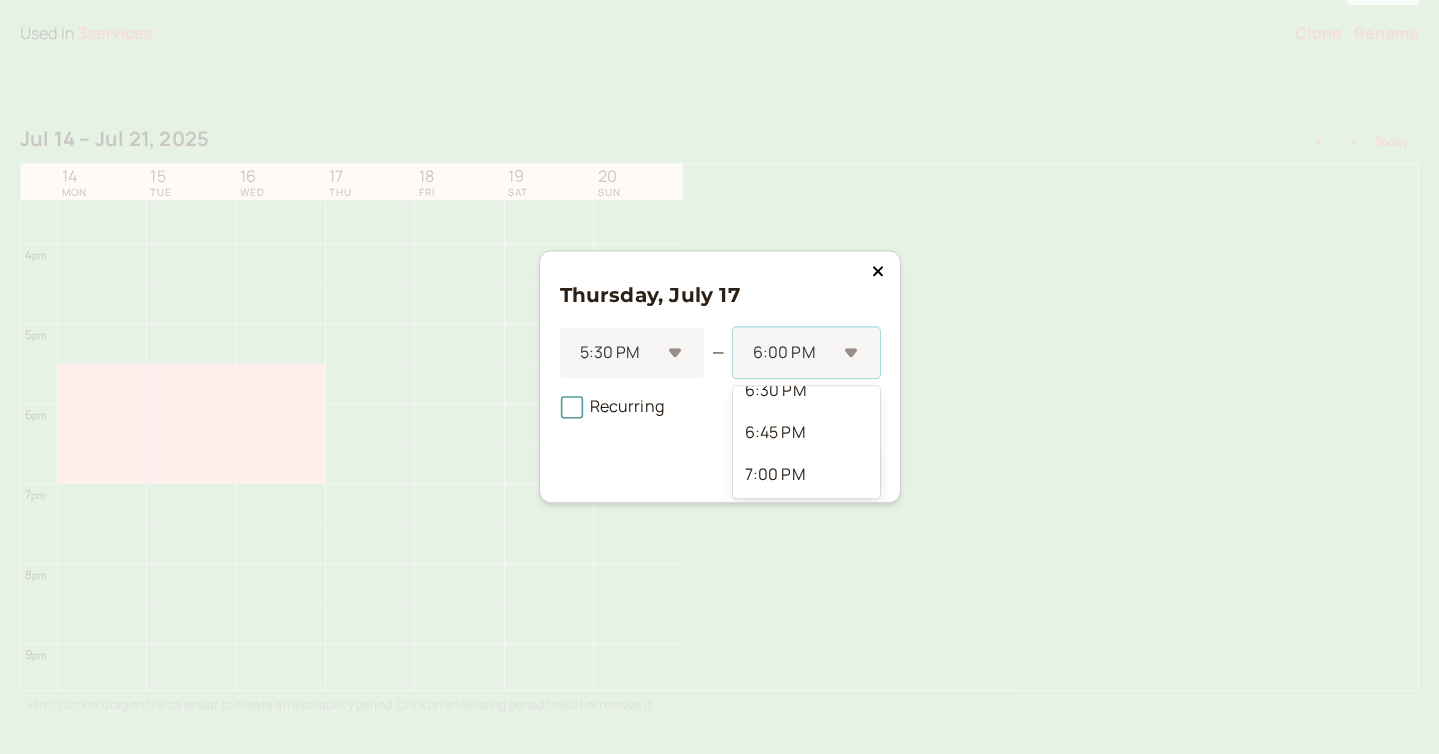 scroll, scrollTop: 101, scrollLeft: 0, axis: vertical 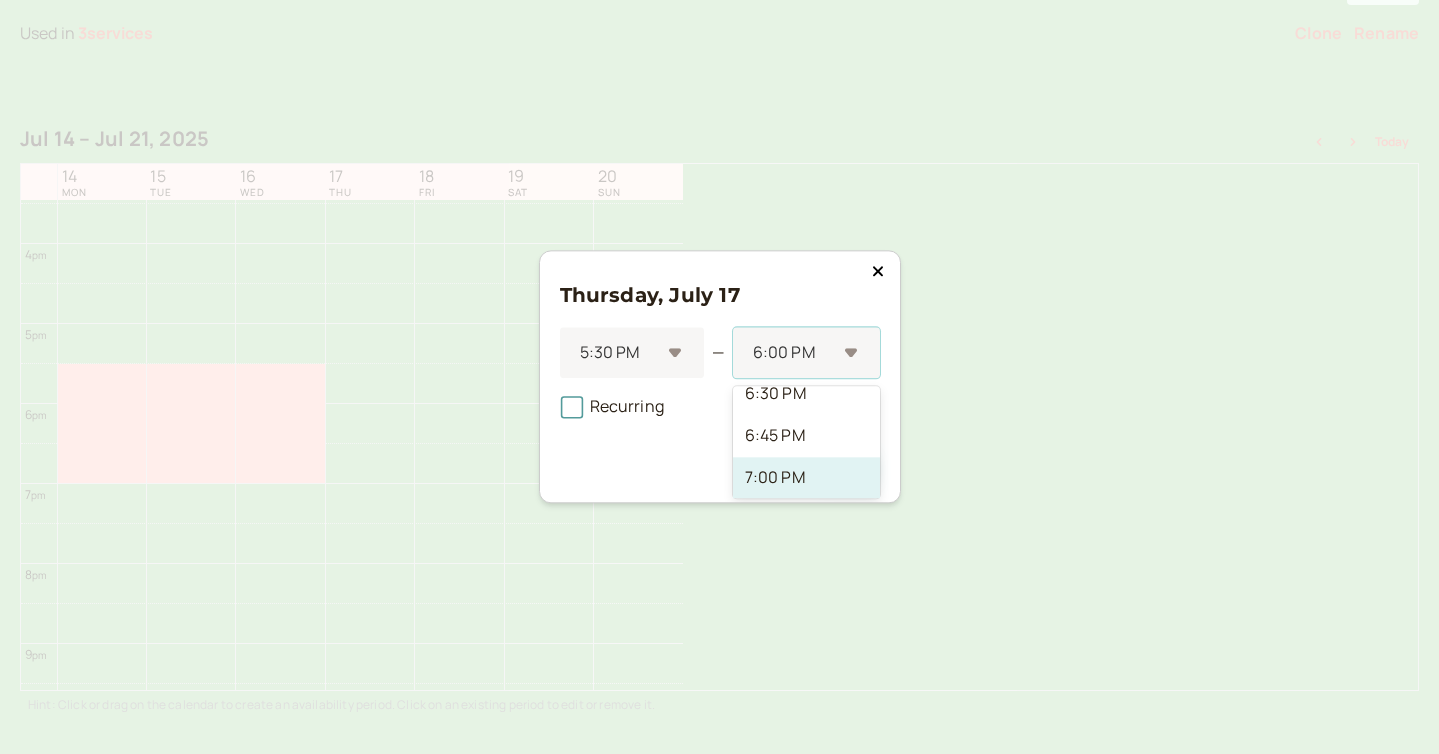 click on "7:00 PM" at bounding box center [806, 478] 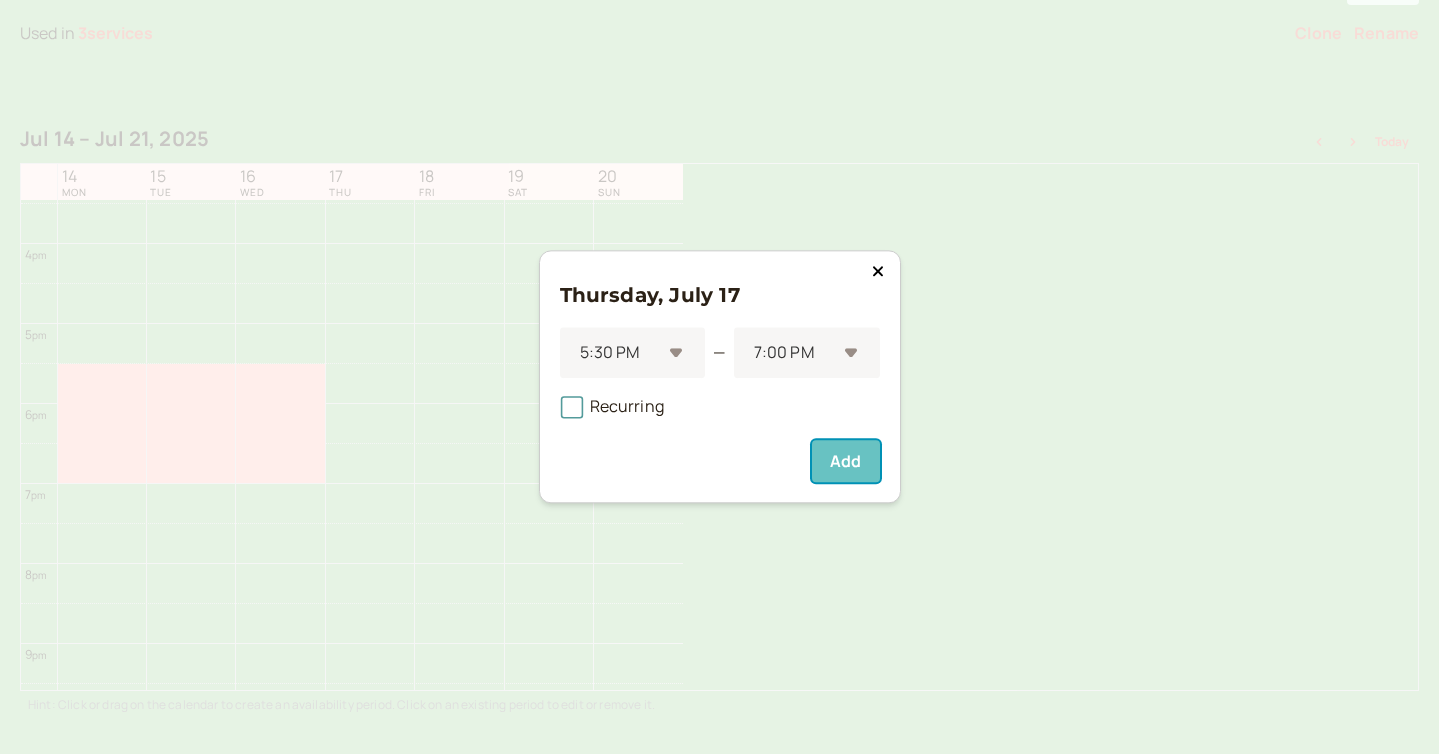 click on "Add" at bounding box center [845, 462] 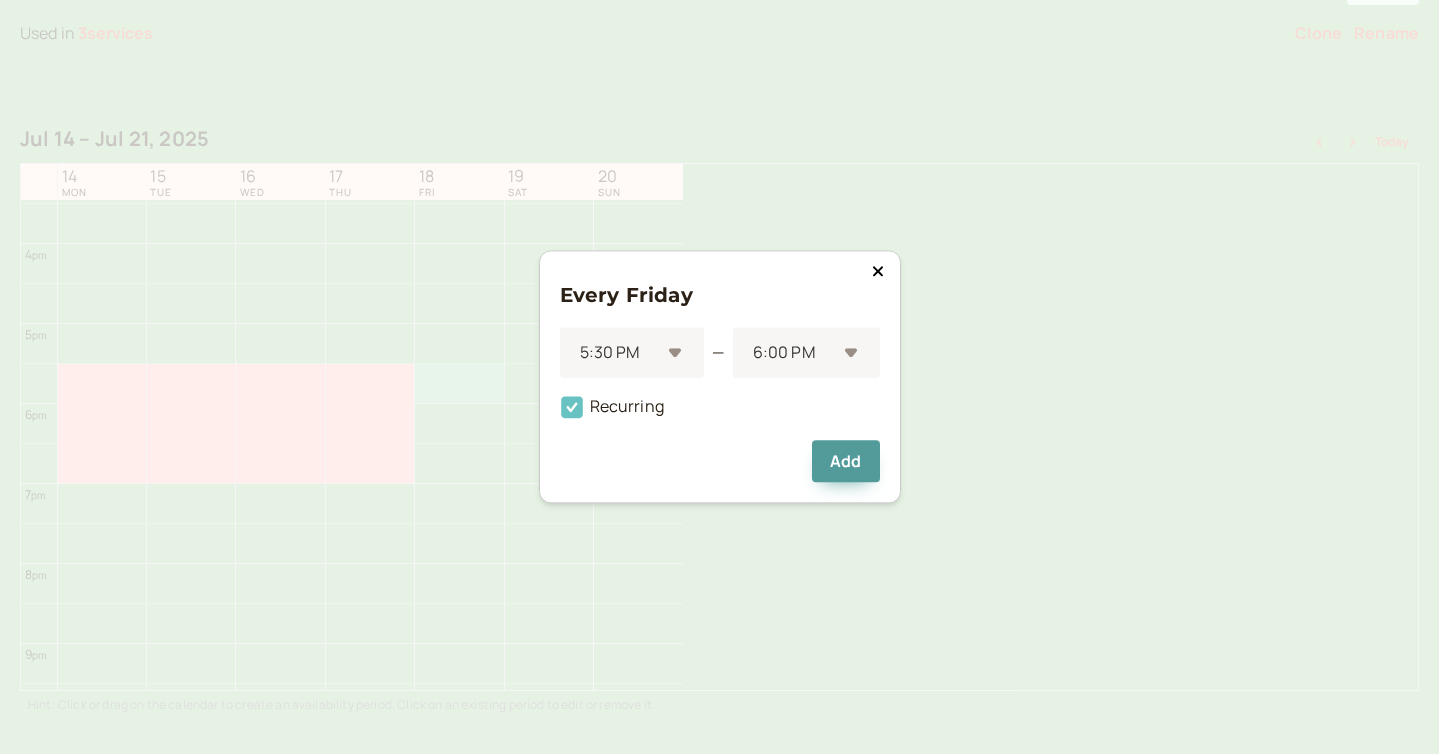 click on "Recurring" at bounding box center (612, 407) 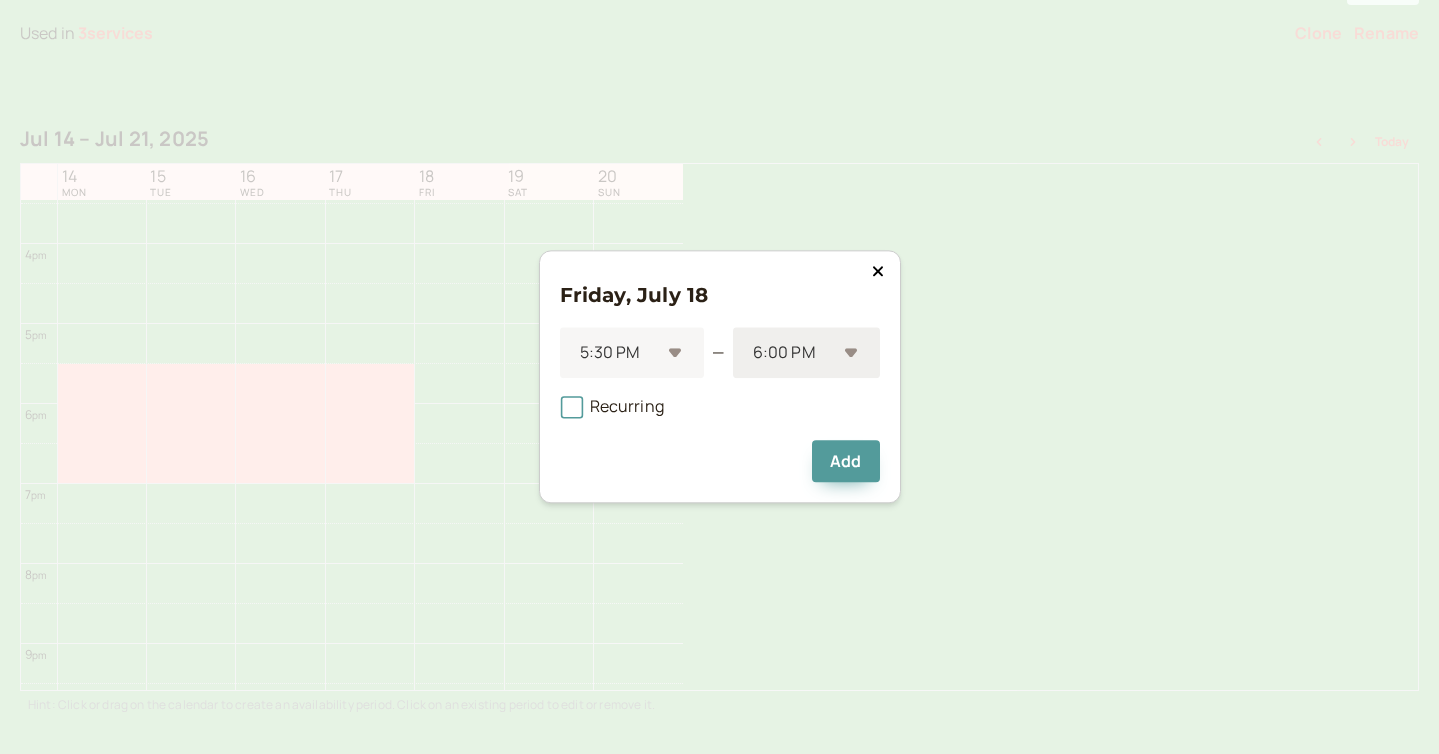 click at bounding box center (752, 353) 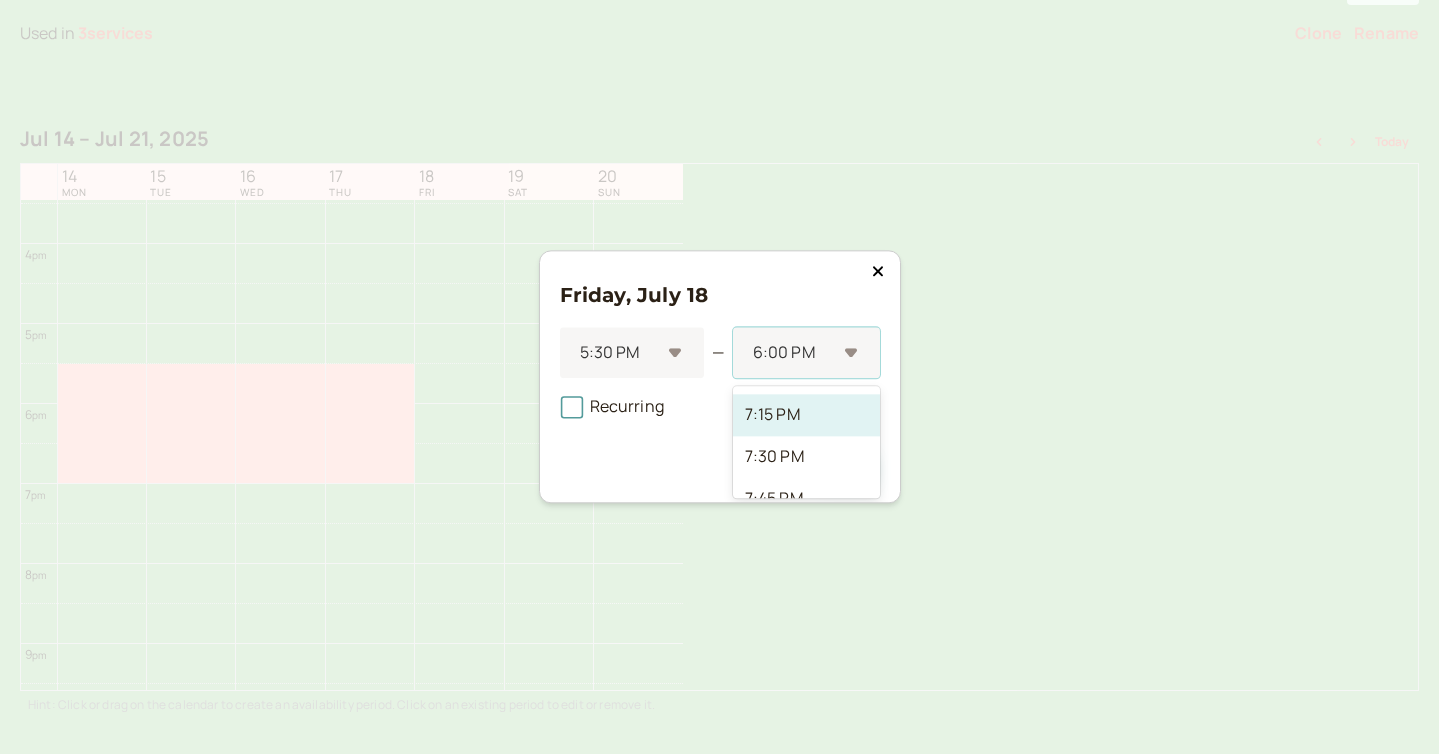 scroll, scrollTop: 166, scrollLeft: 0, axis: vertical 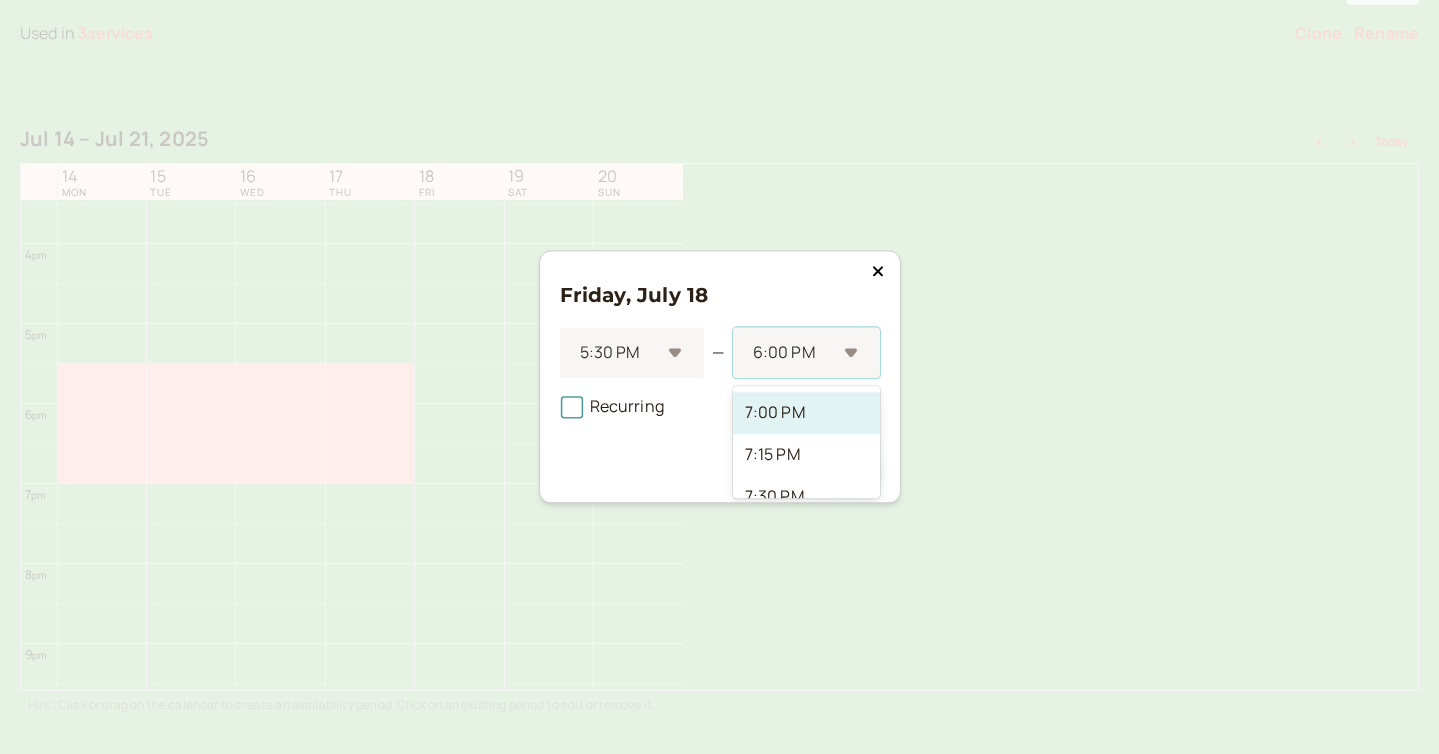 click on "7:00 PM" at bounding box center [806, 413] 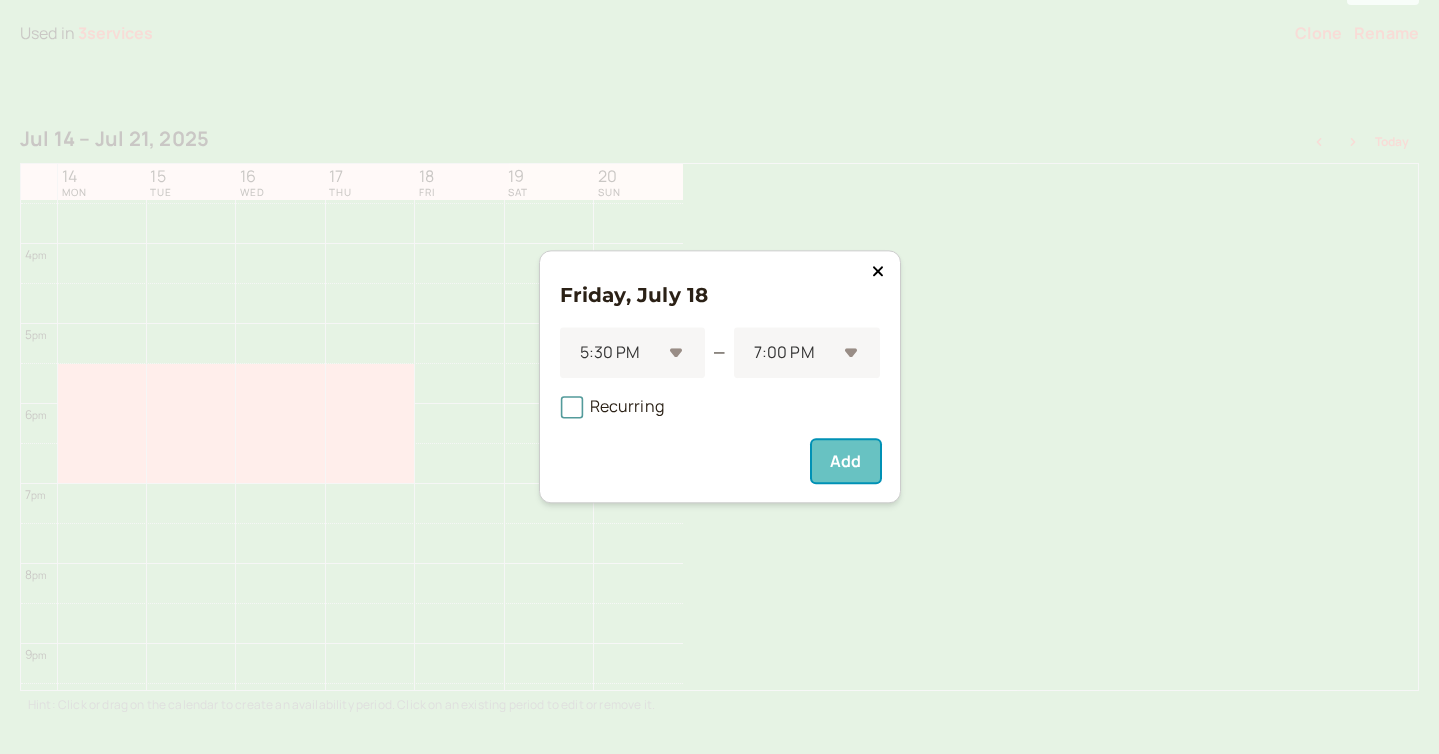 click on "Add" at bounding box center [845, 462] 